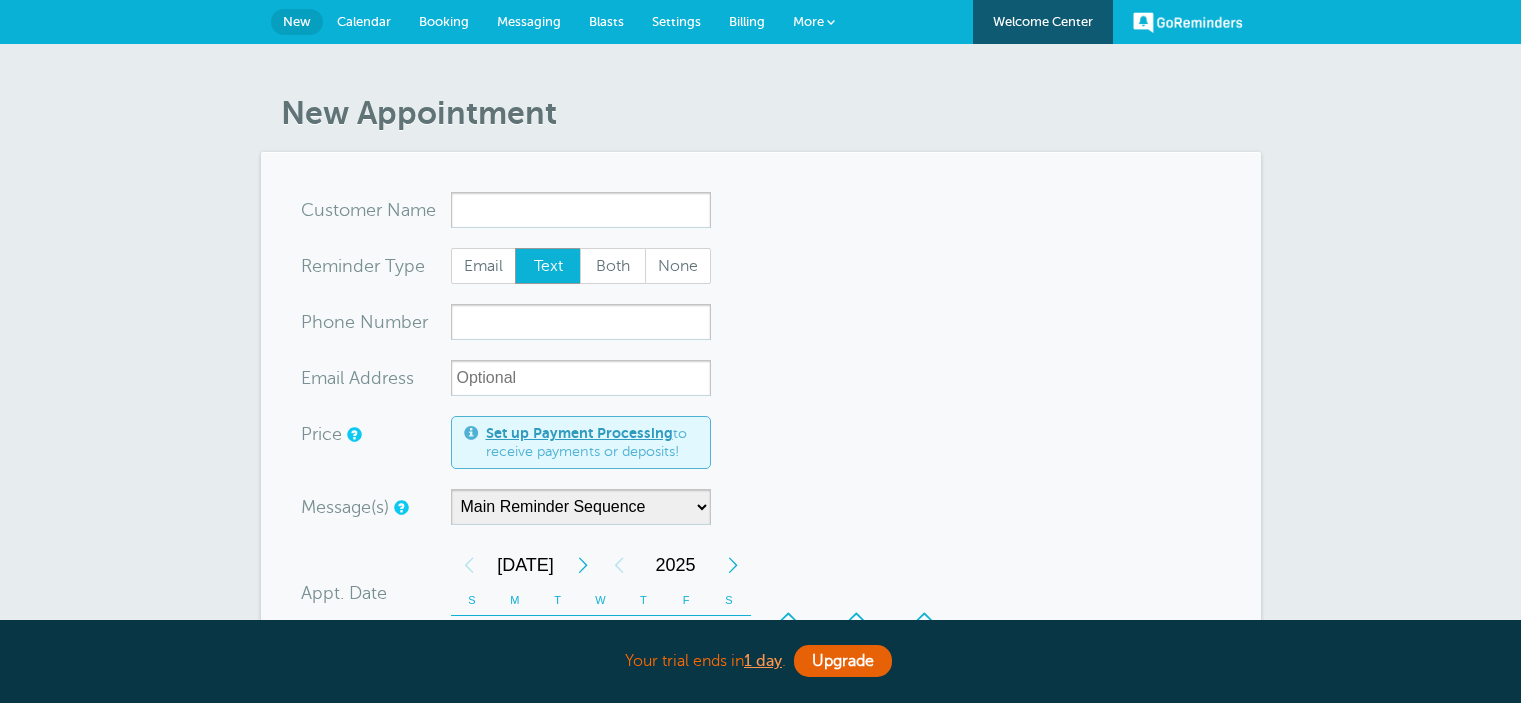 scroll, scrollTop: 0, scrollLeft: 0, axis: both 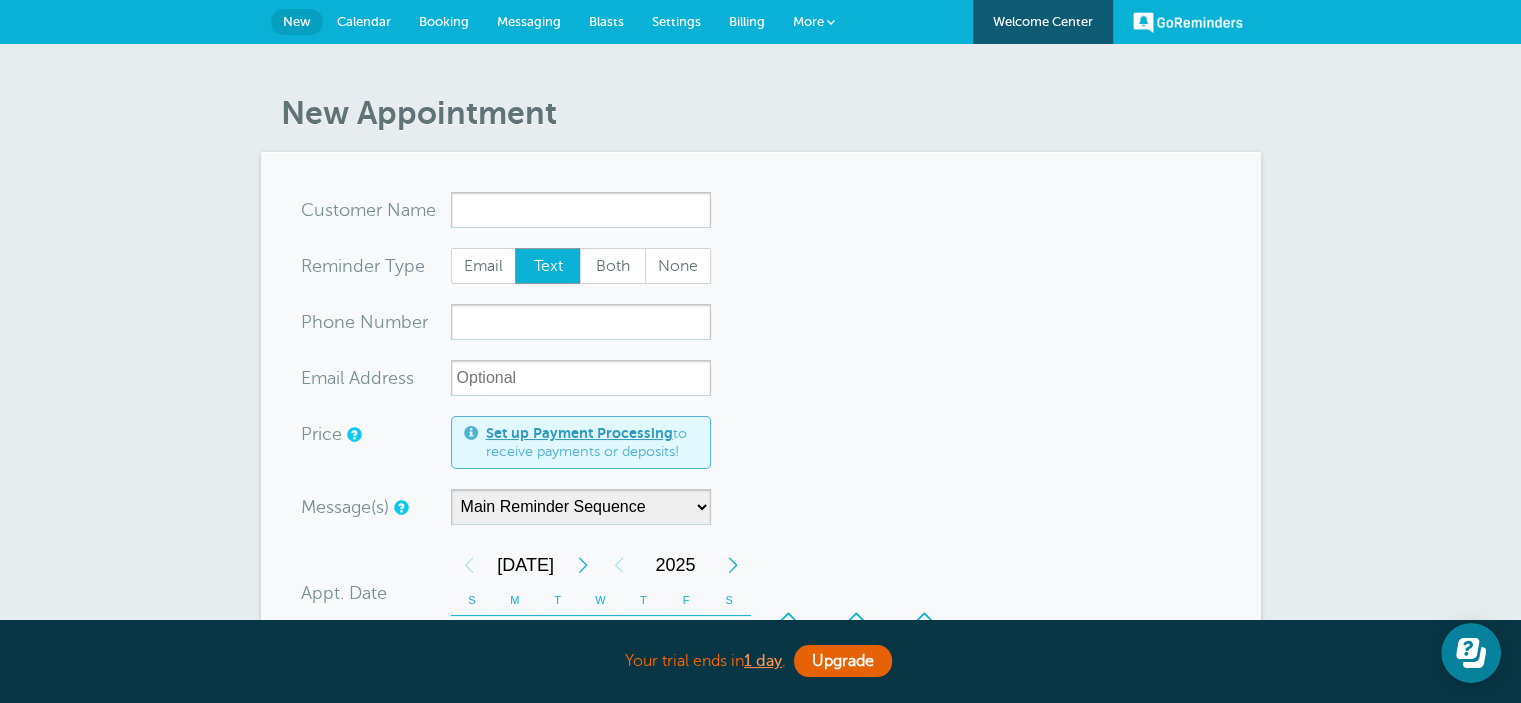 click on "Billing" at bounding box center (747, 22) 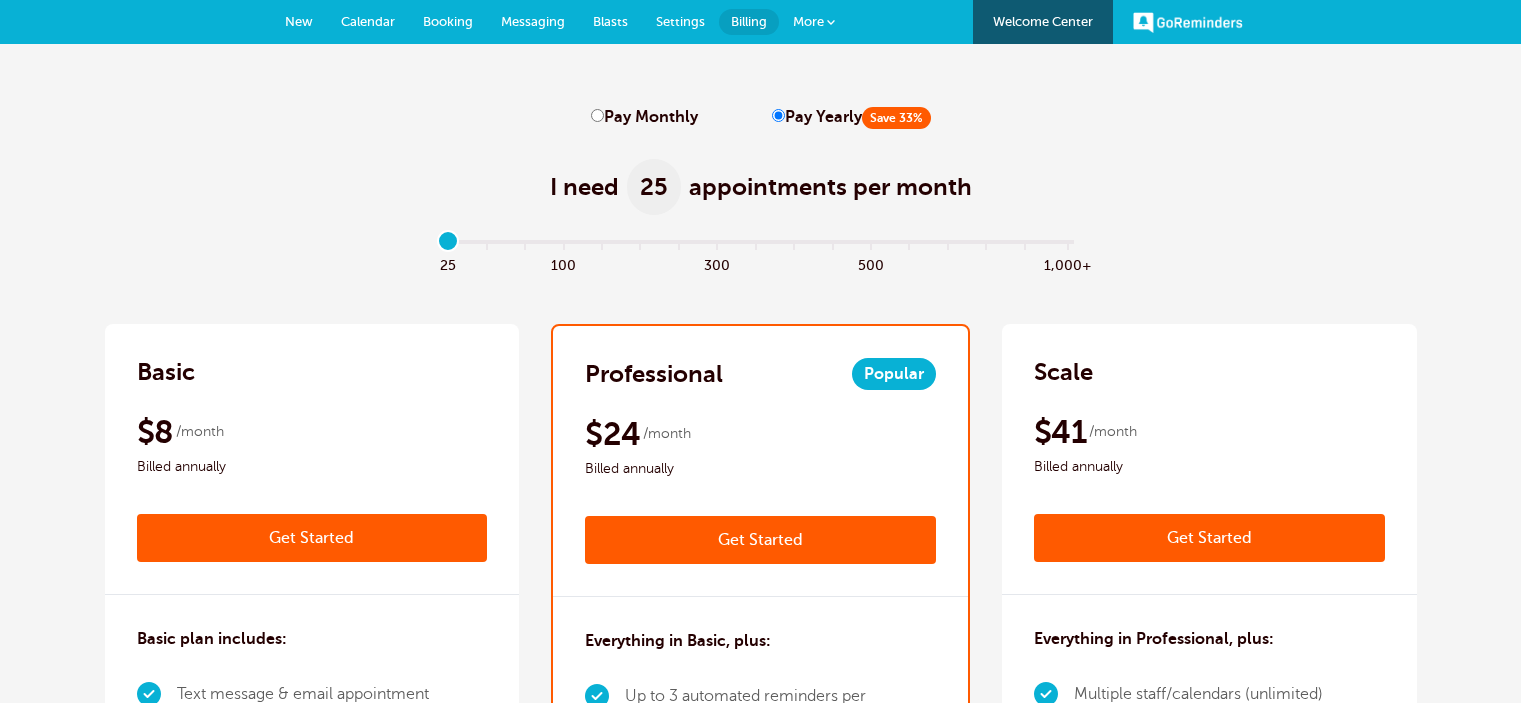 scroll, scrollTop: 0, scrollLeft: 0, axis: both 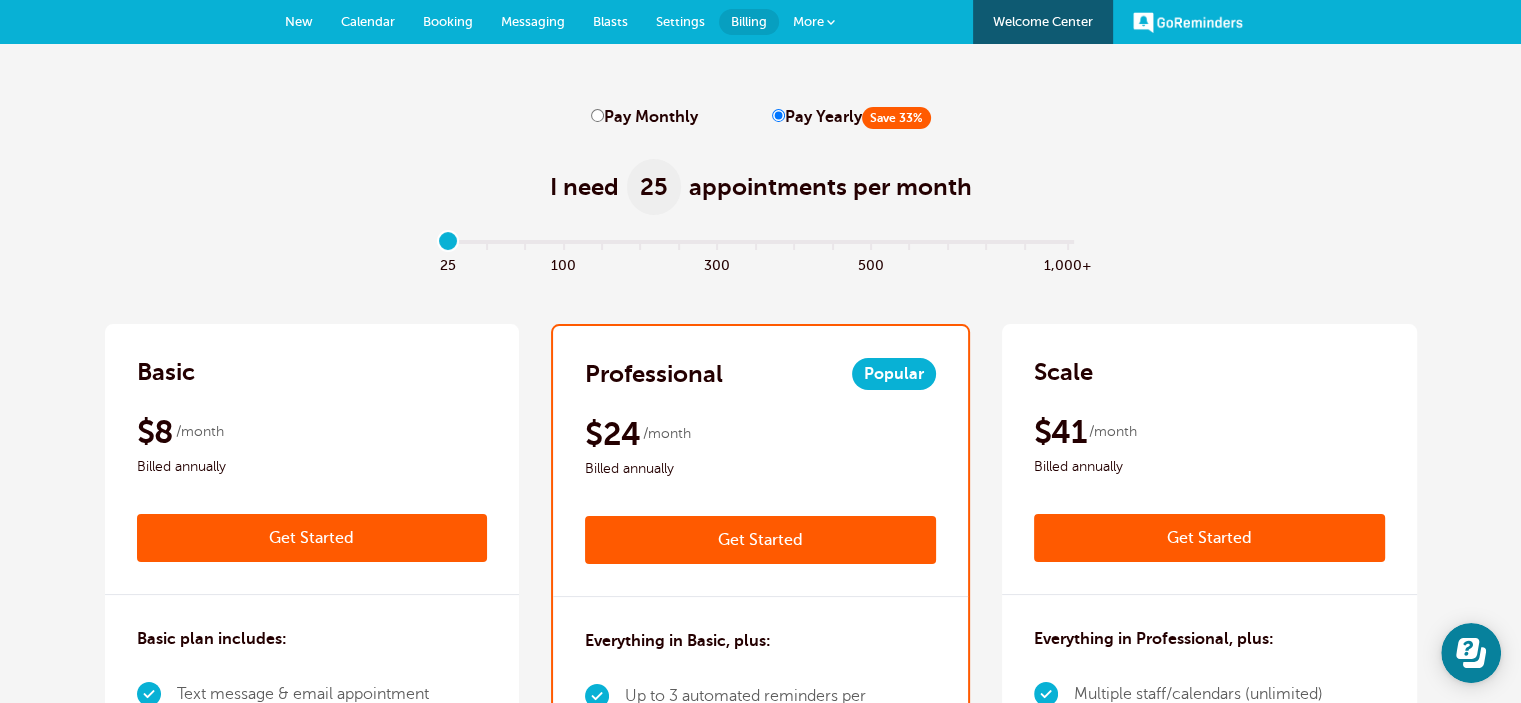 click on "Welcome Center" at bounding box center [1043, 22] 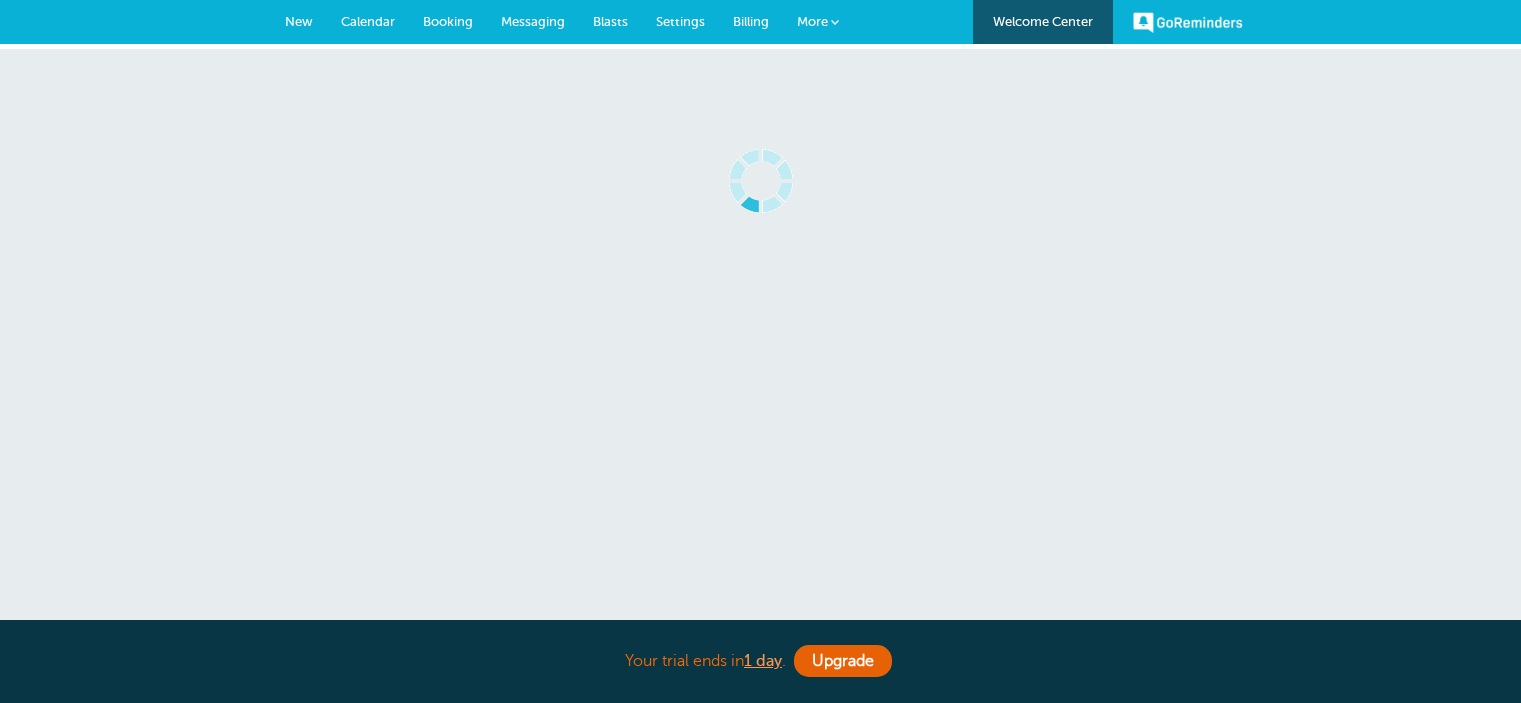 scroll, scrollTop: 0, scrollLeft: 0, axis: both 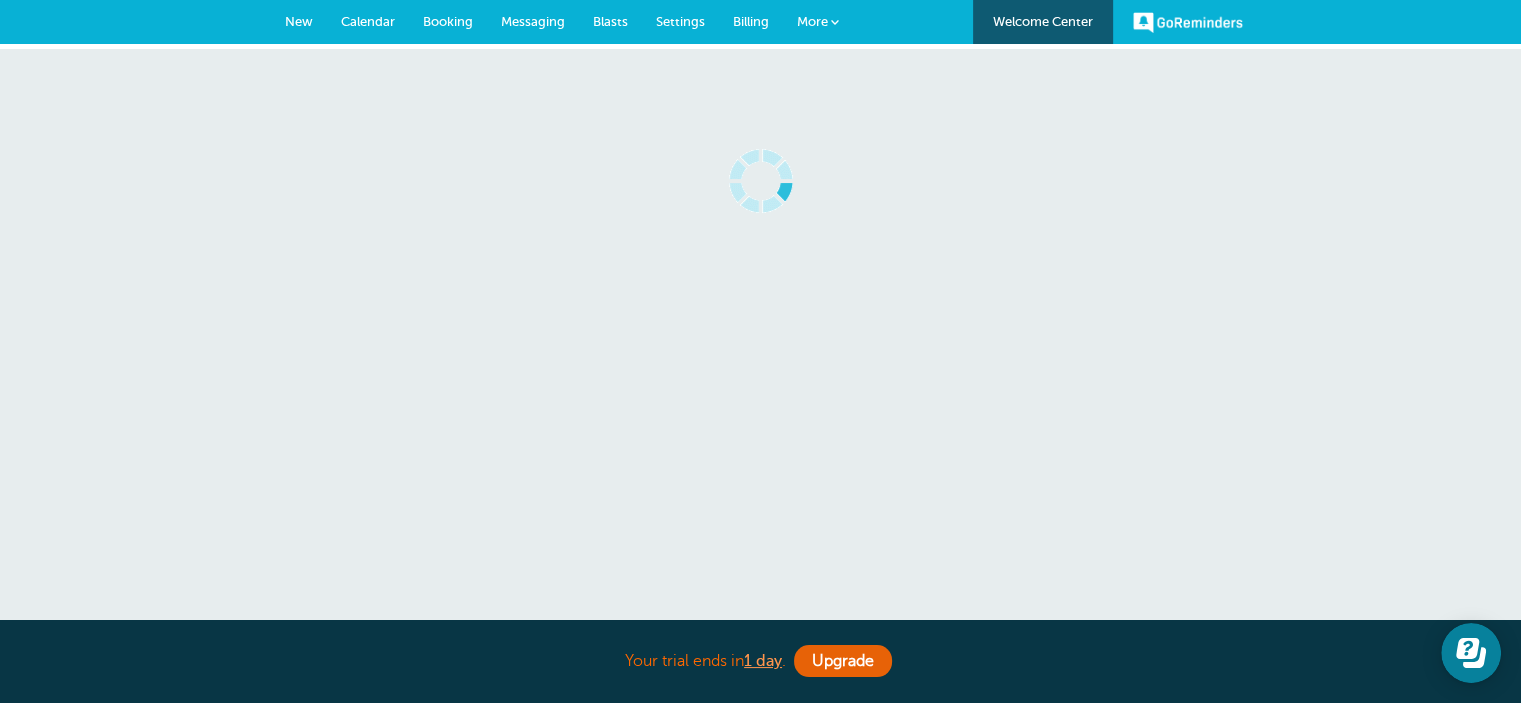 click on "More" at bounding box center (818, 22) 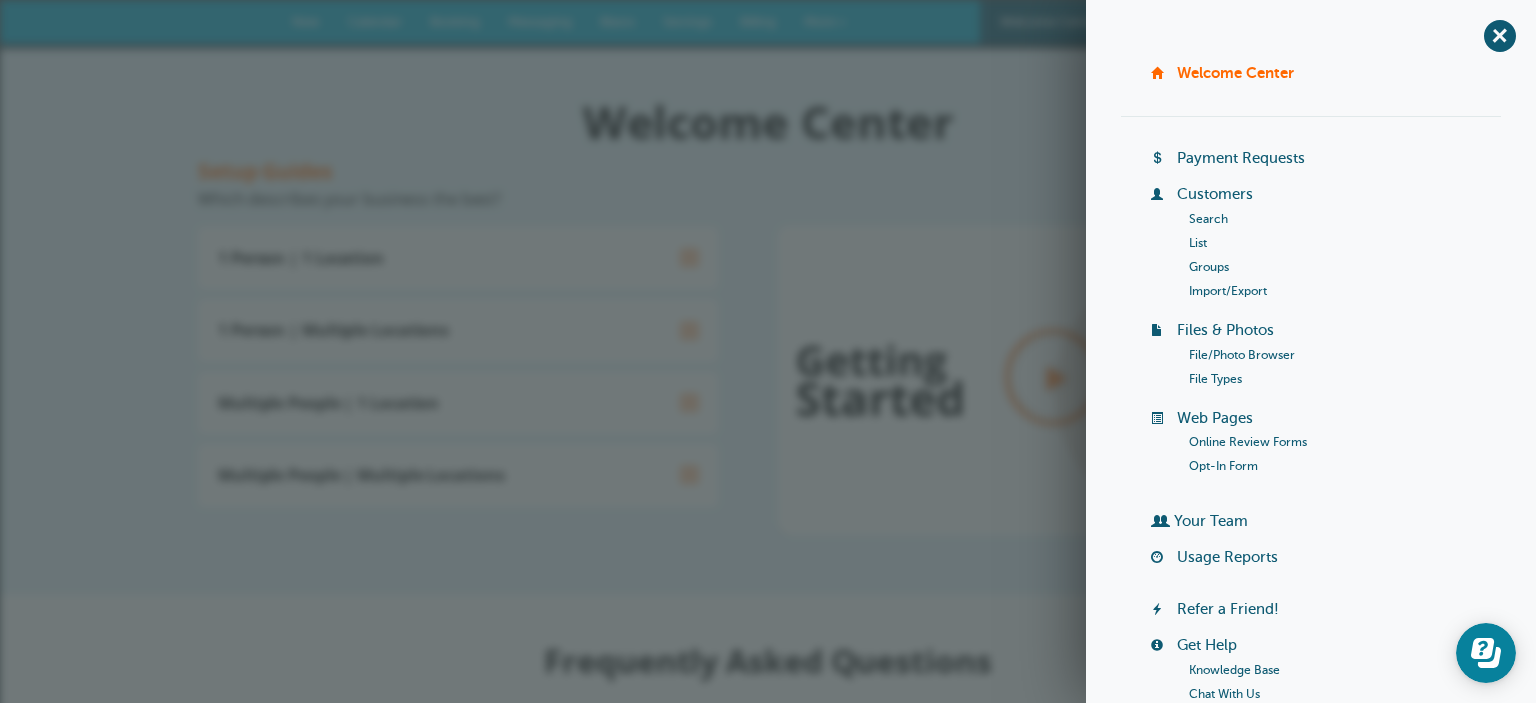 scroll, scrollTop: 0, scrollLeft: 0, axis: both 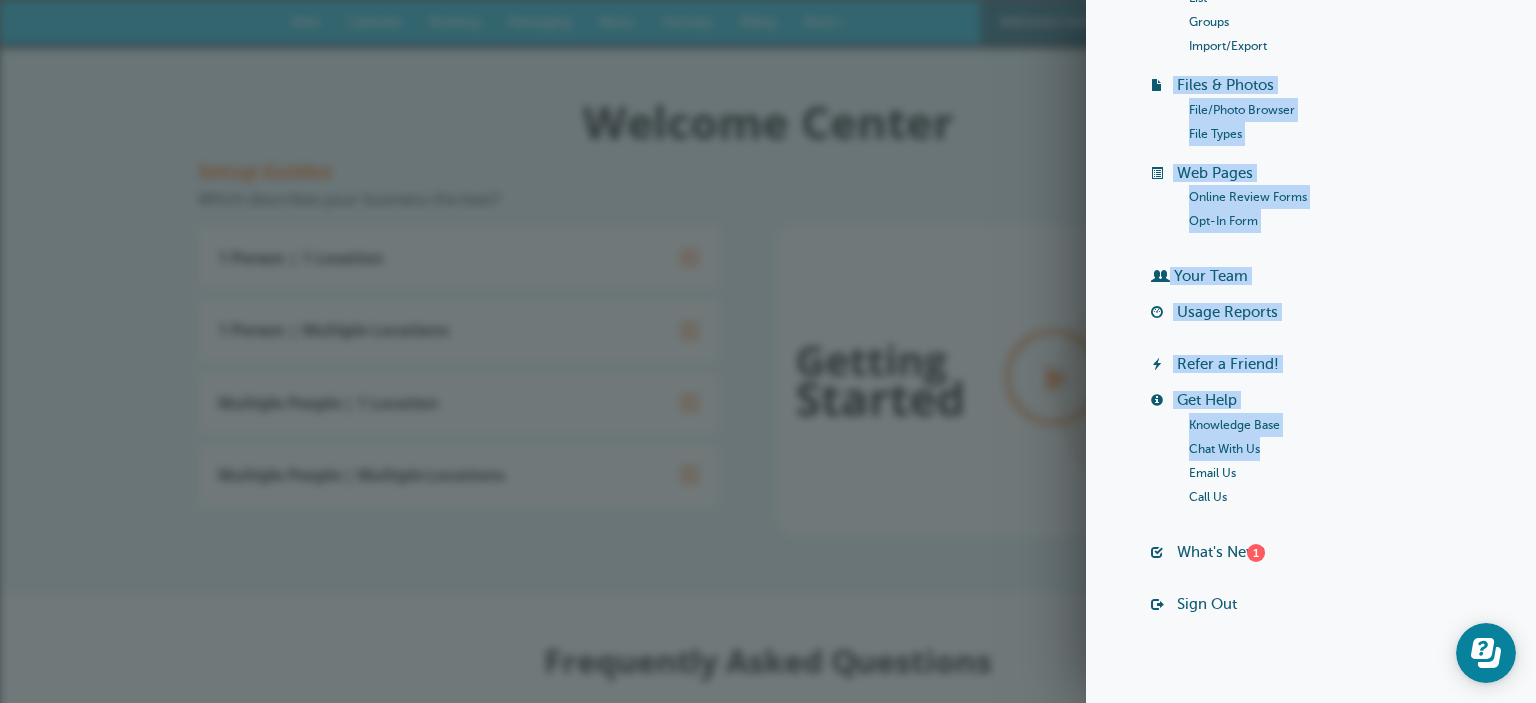 drag, startPoint x: 1535, startPoint y: 284, endPoint x: 1535, endPoint y: 454, distance: 170 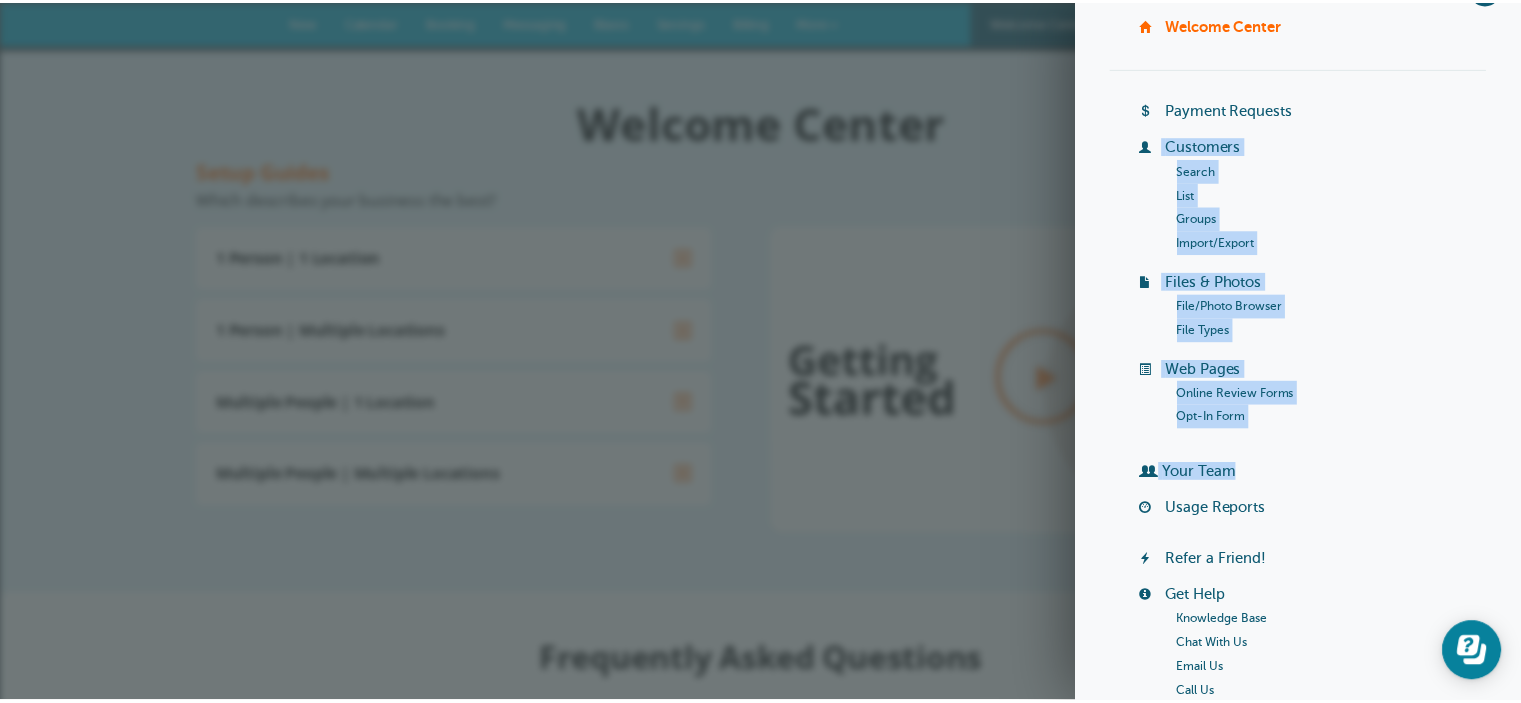 scroll, scrollTop: 0, scrollLeft: 0, axis: both 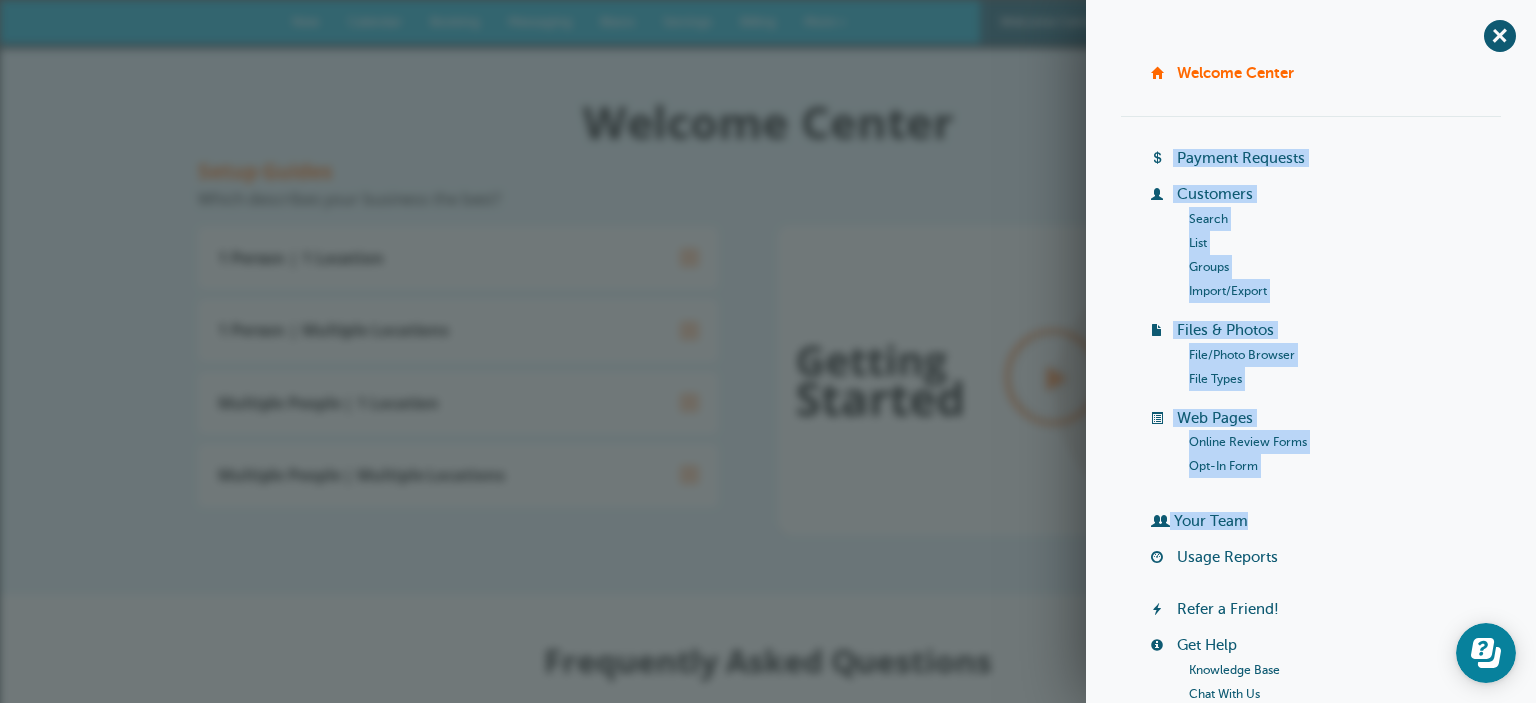 drag, startPoint x: 1535, startPoint y: 274, endPoint x: 1531, endPoint y: 92, distance: 182.04395 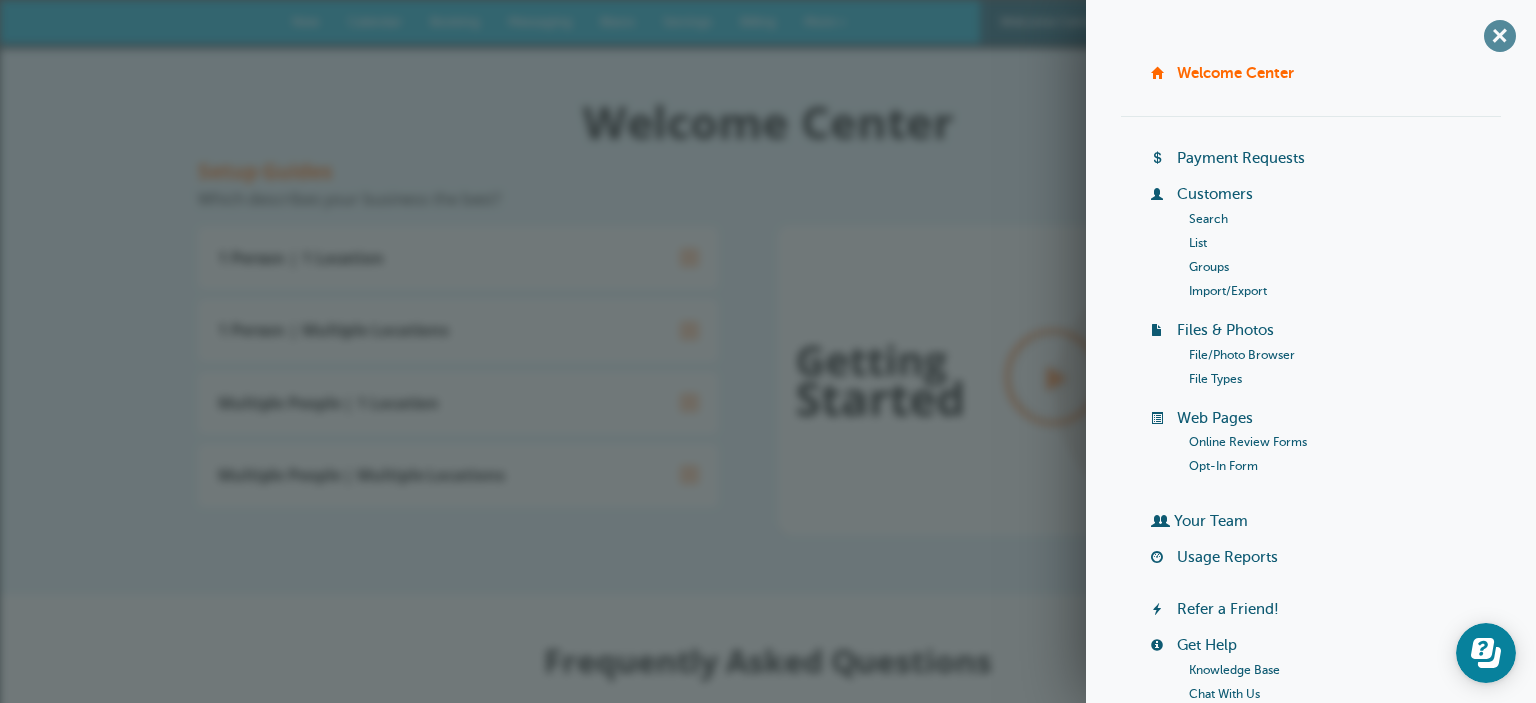 click on "+" at bounding box center (1499, 35) 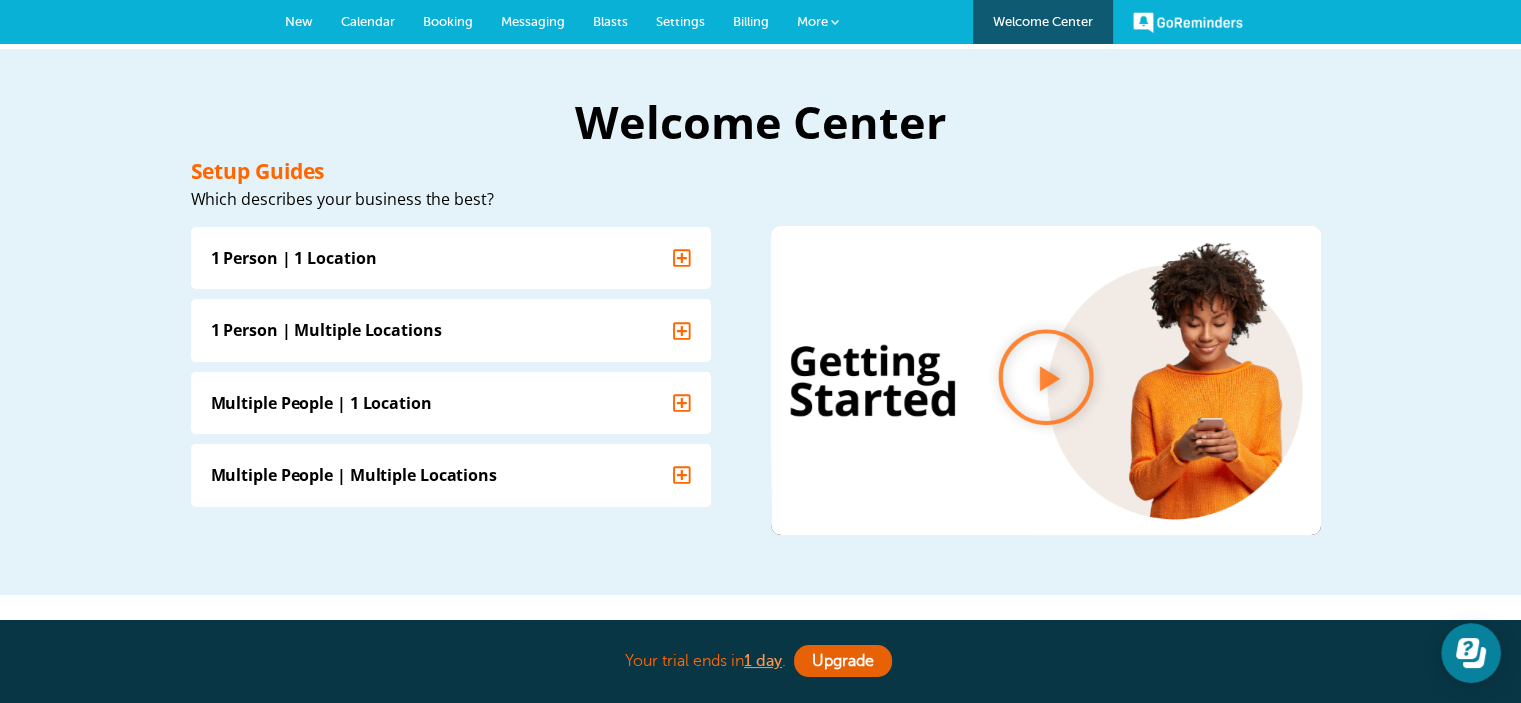 click on "Settings" at bounding box center [680, 21] 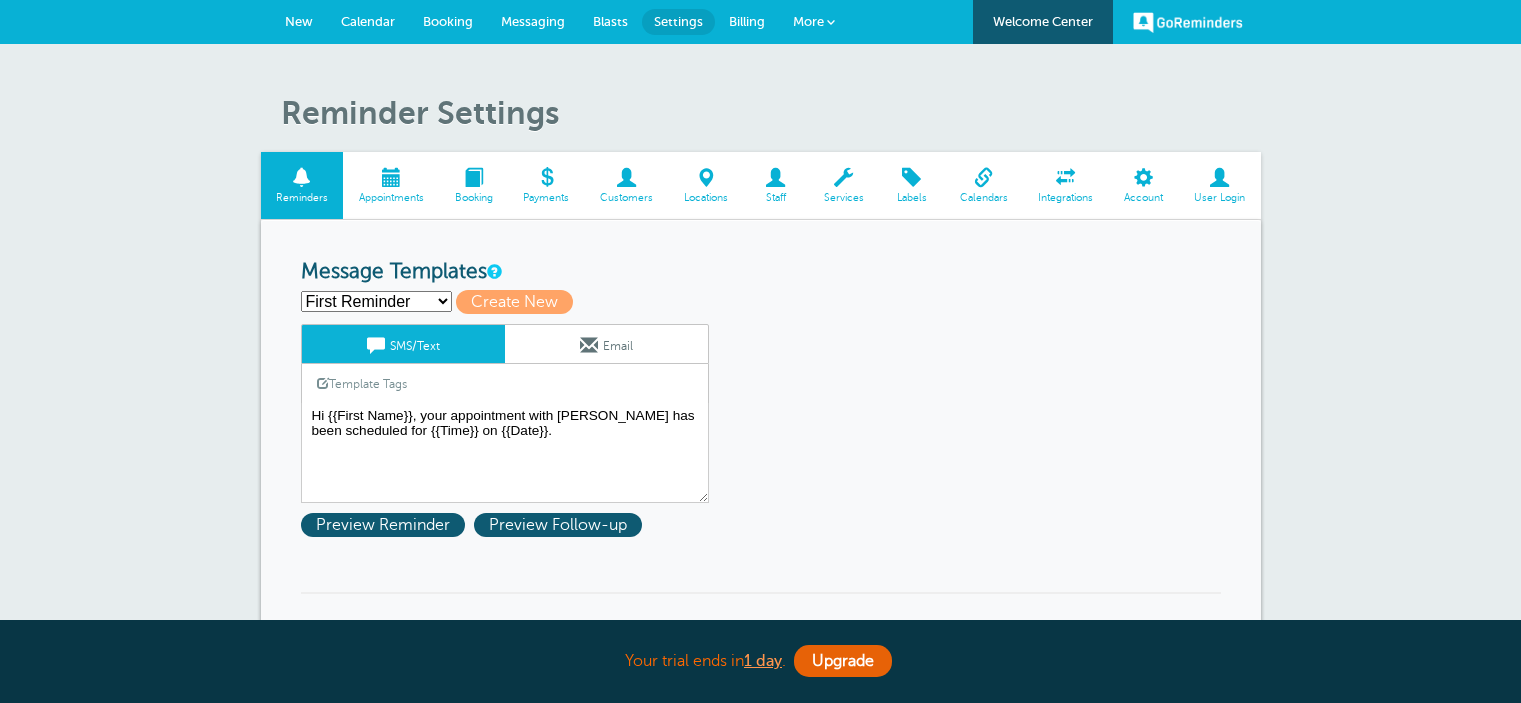 scroll, scrollTop: 0, scrollLeft: 0, axis: both 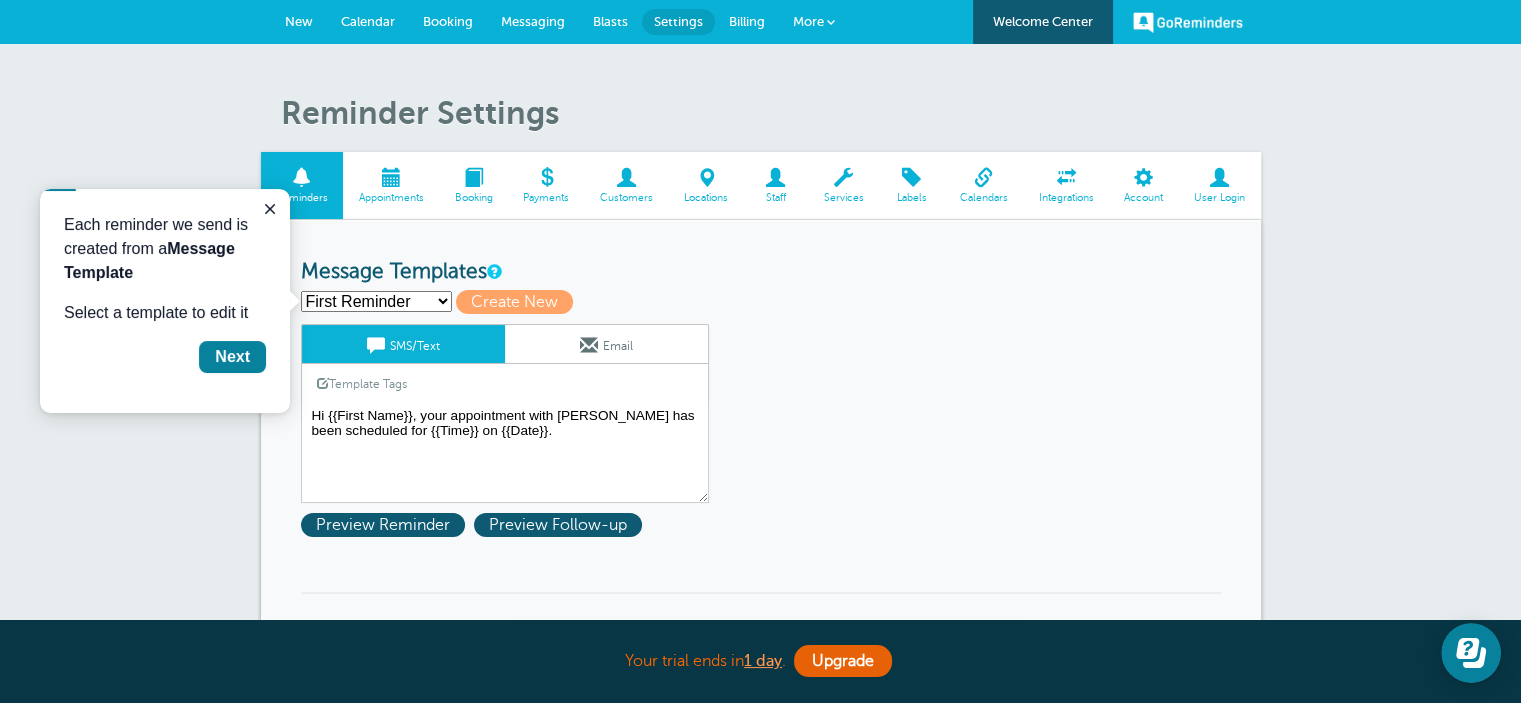 click on "User Login" at bounding box center (1220, 185) 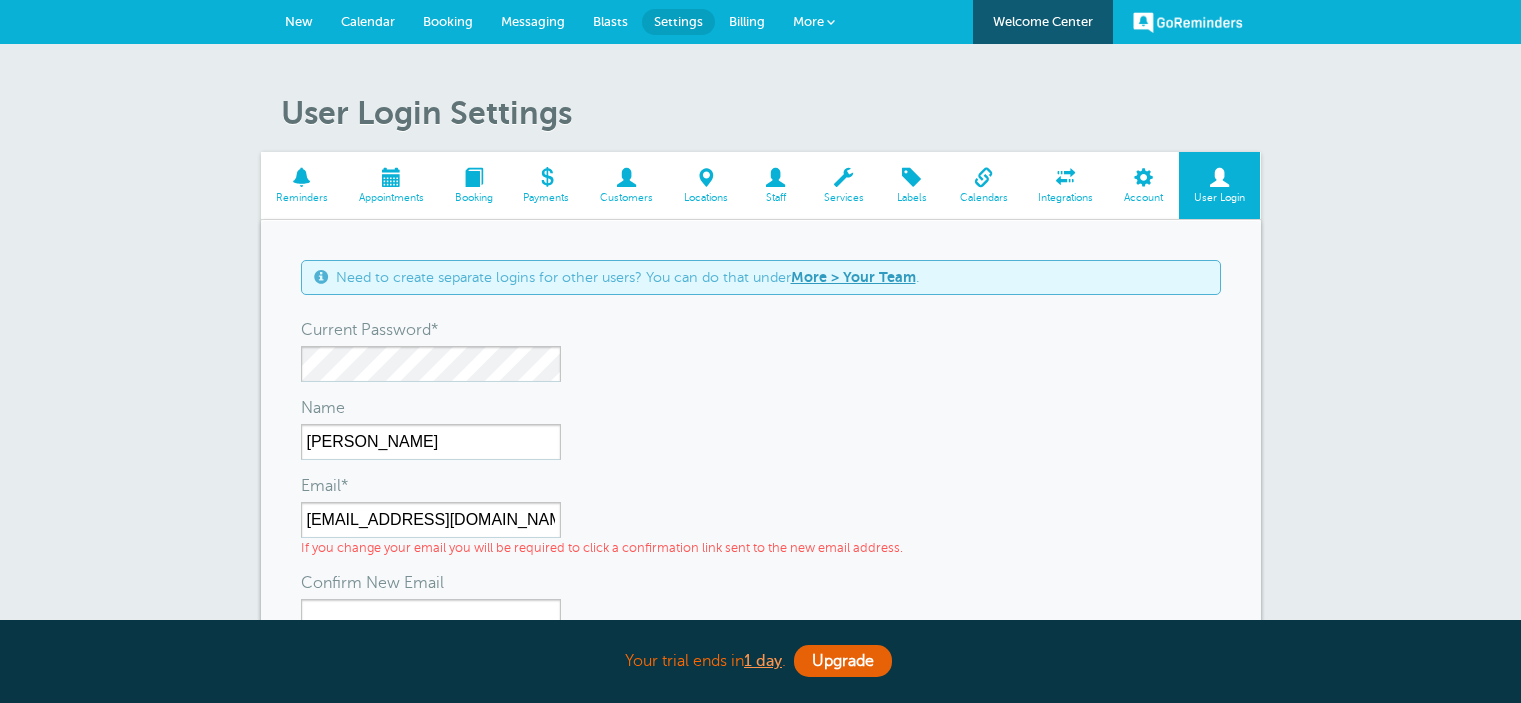 scroll, scrollTop: 0, scrollLeft: 0, axis: both 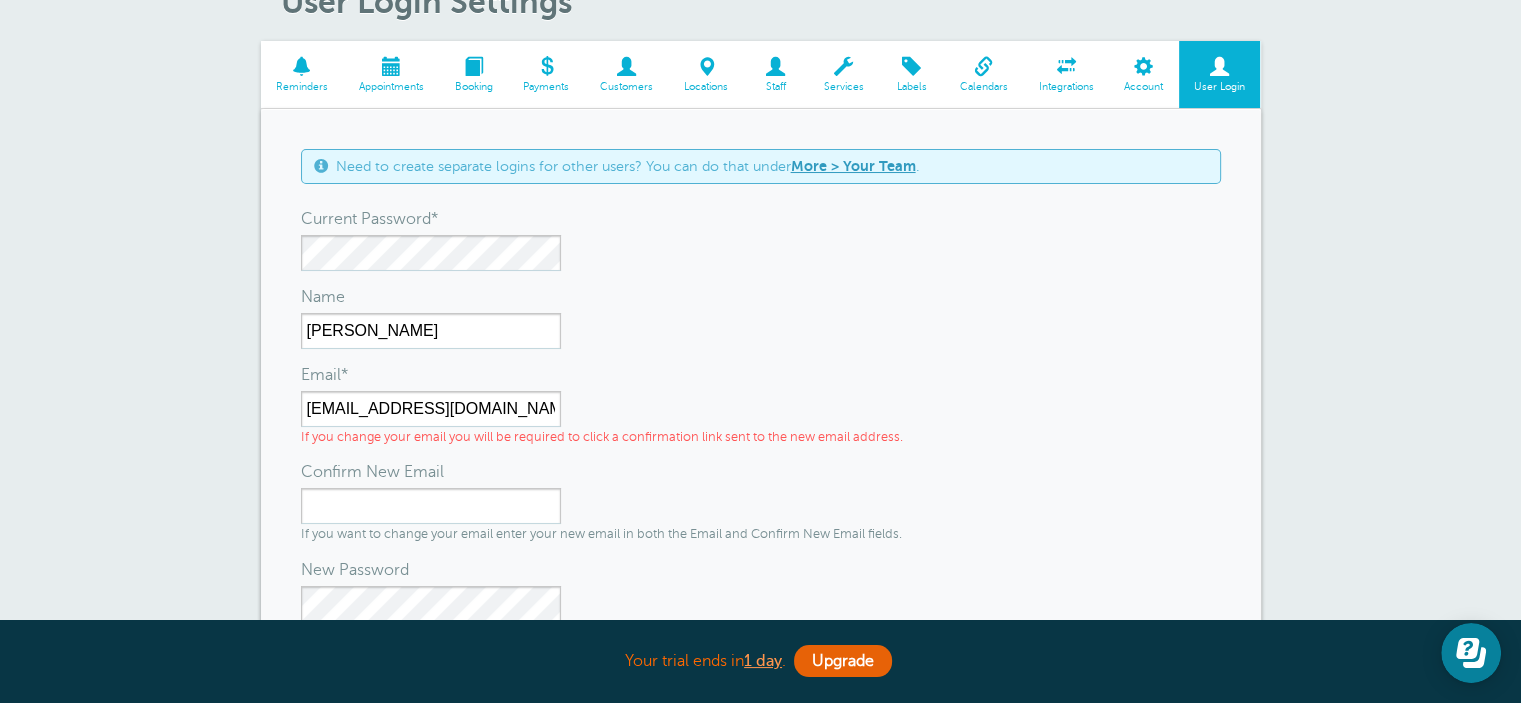 click on "Account" at bounding box center [1144, 87] 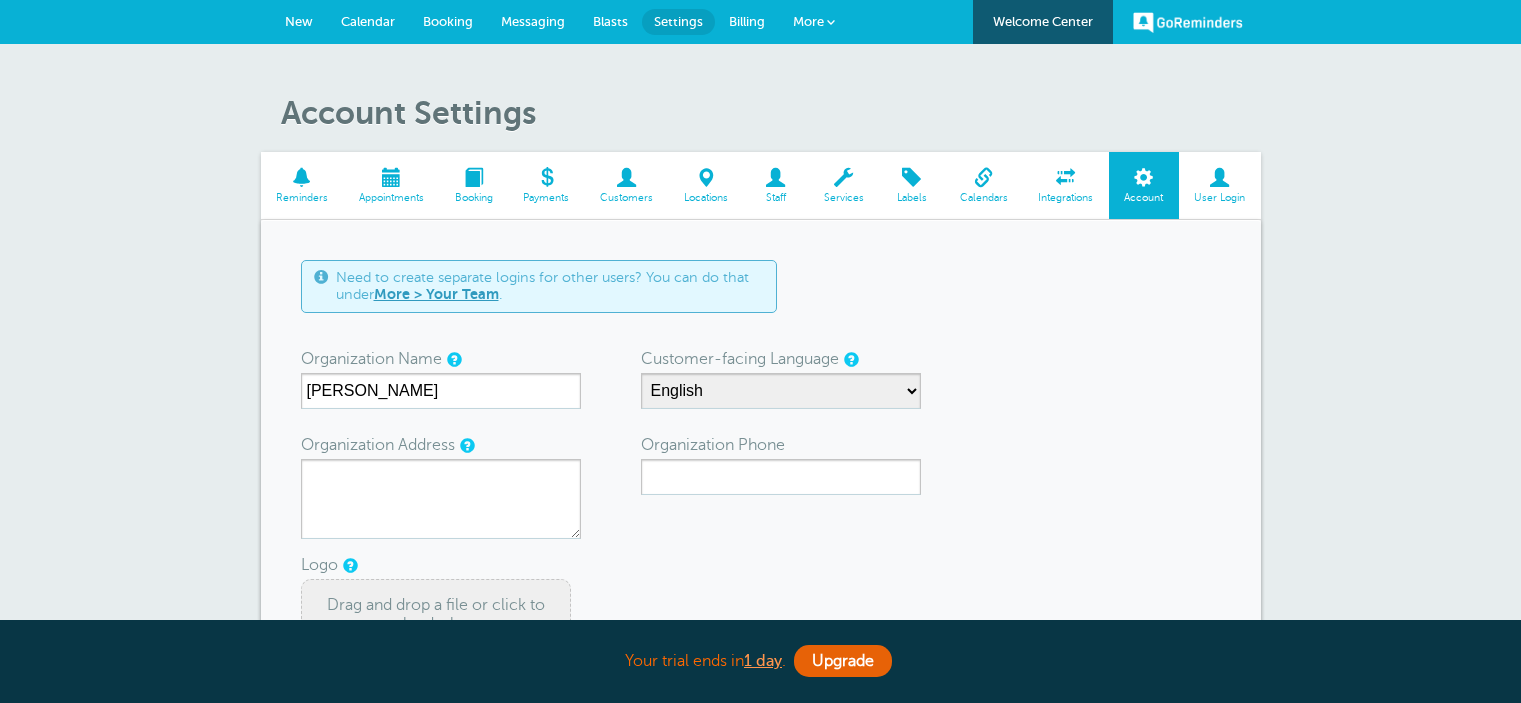 scroll, scrollTop: 0, scrollLeft: 0, axis: both 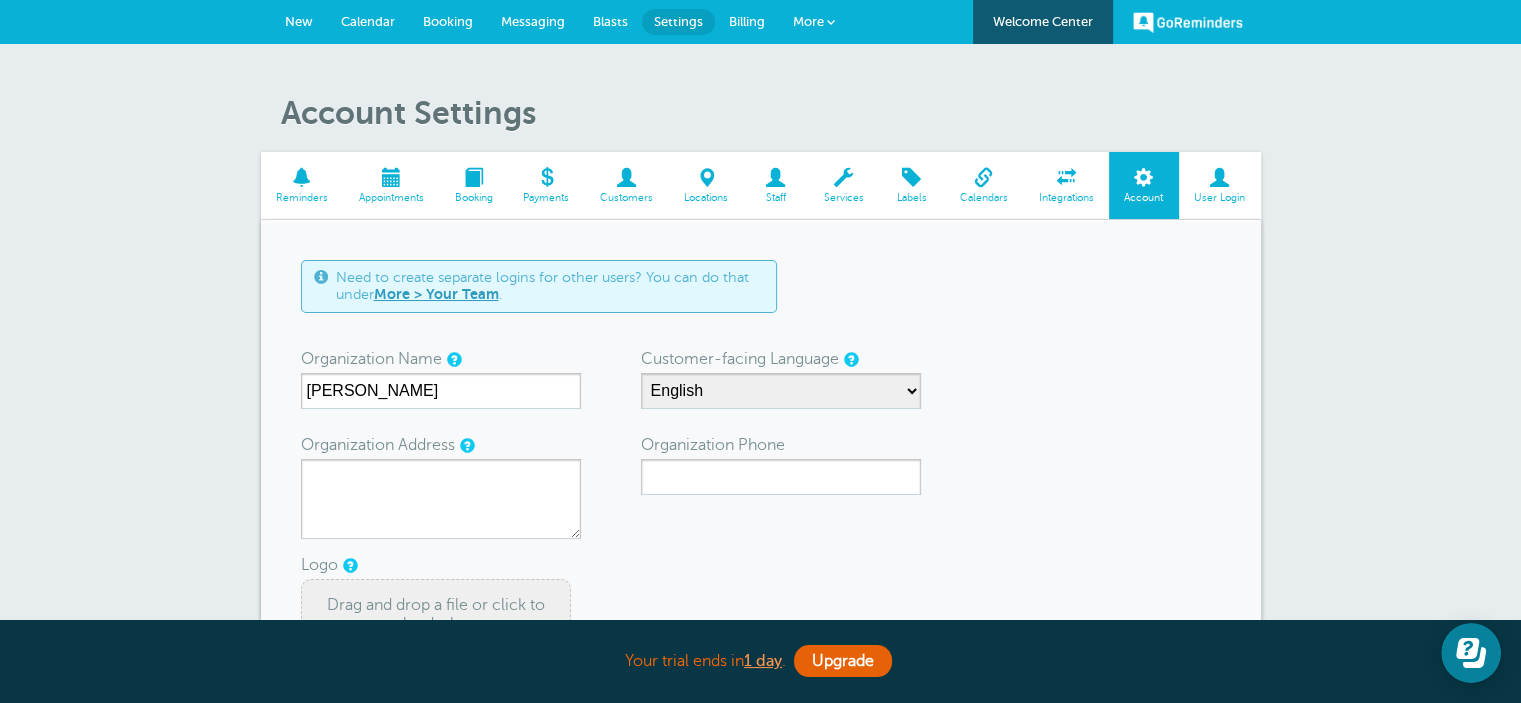 click on "Account" at bounding box center [1144, 185] 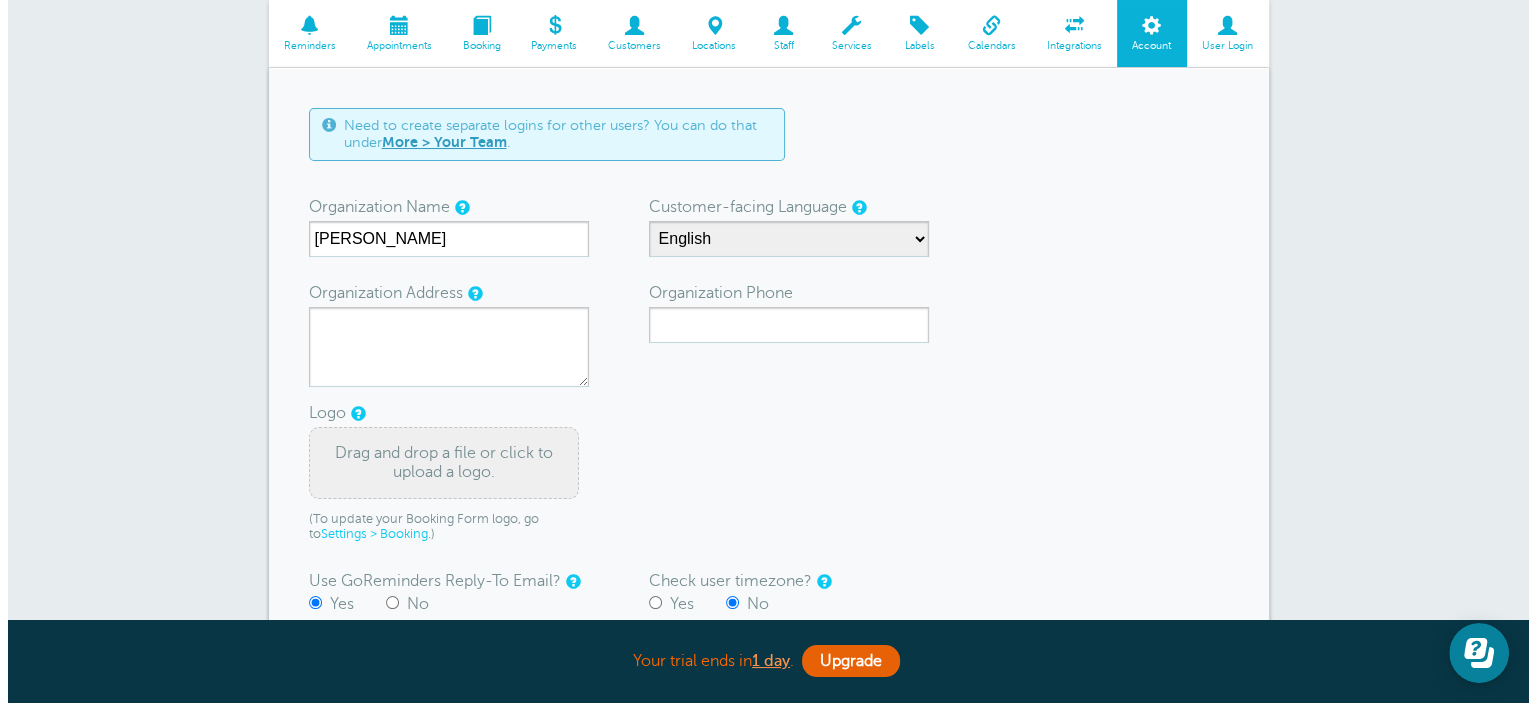 scroll, scrollTop: 0, scrollLeft: 0, axis: both 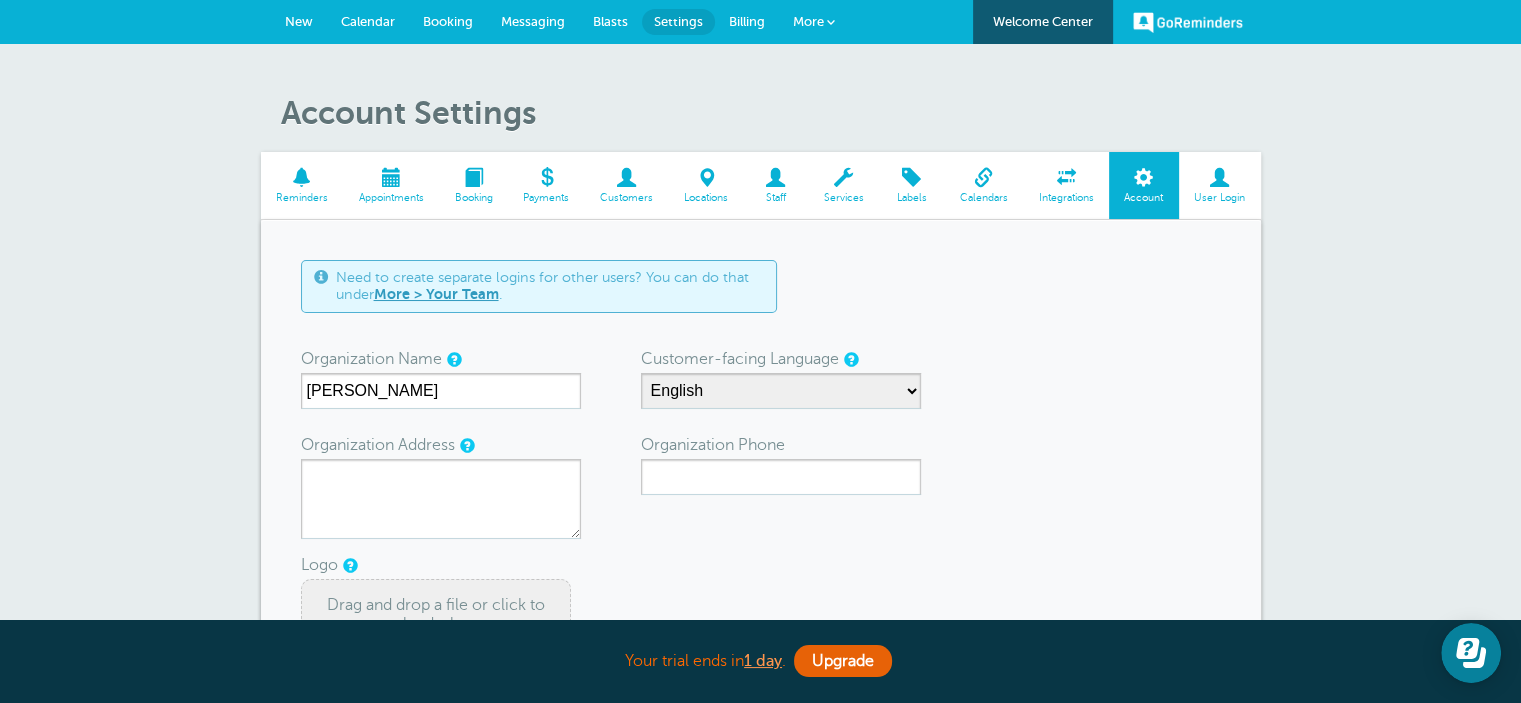 click on "More" at bounding box center [808, 21] 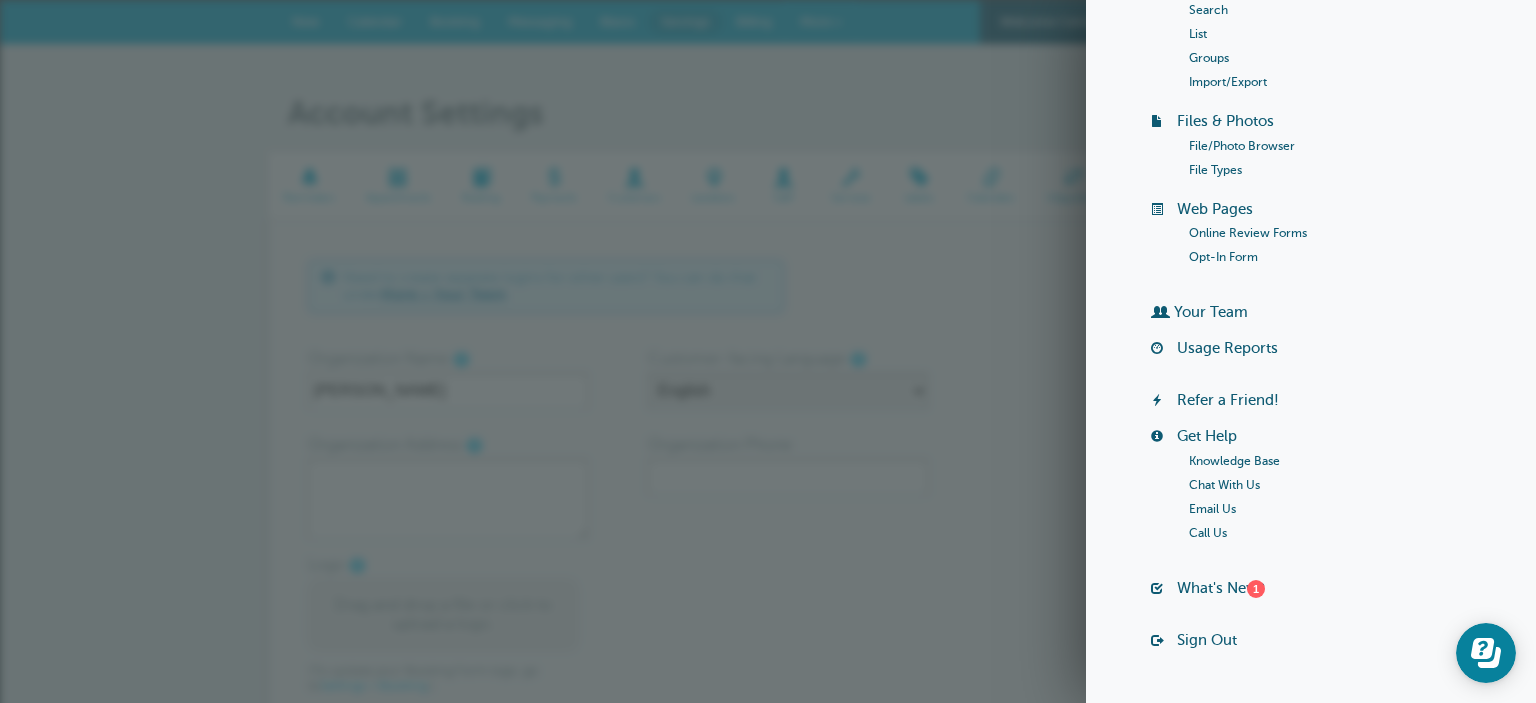 scroll, scrollTop: 262, scrollLeft: 0, axis: vertical 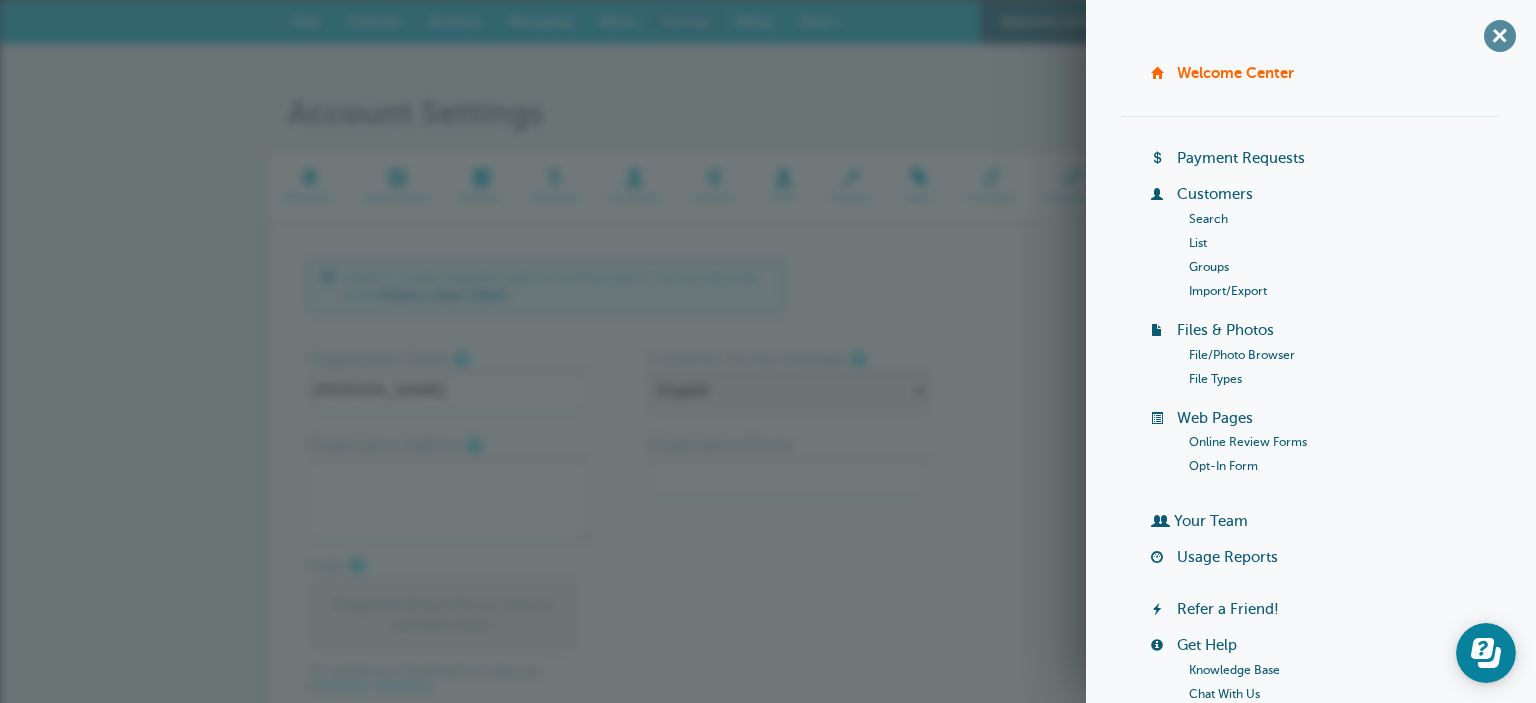 click on "+" at bounding box center [1499, 35] 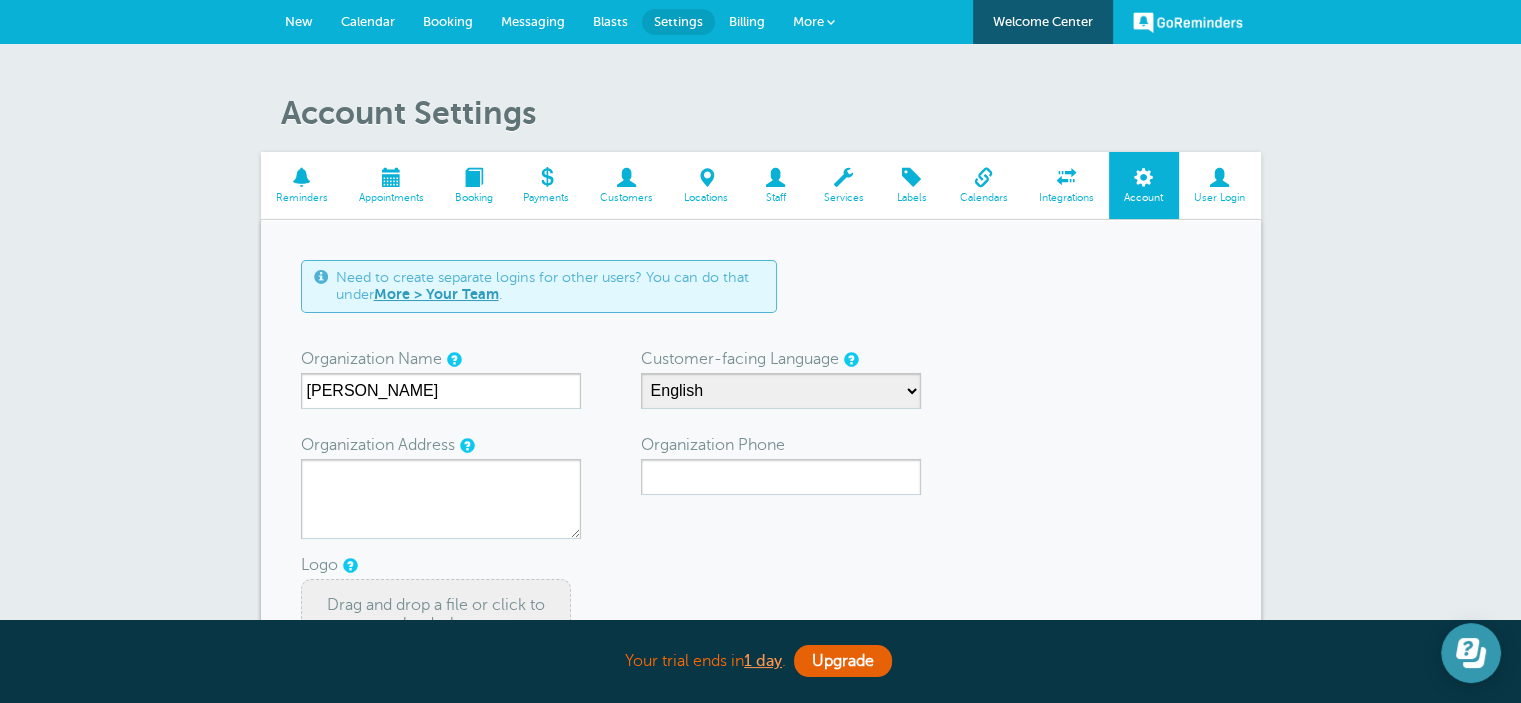click at bounding box center [1471, 653] 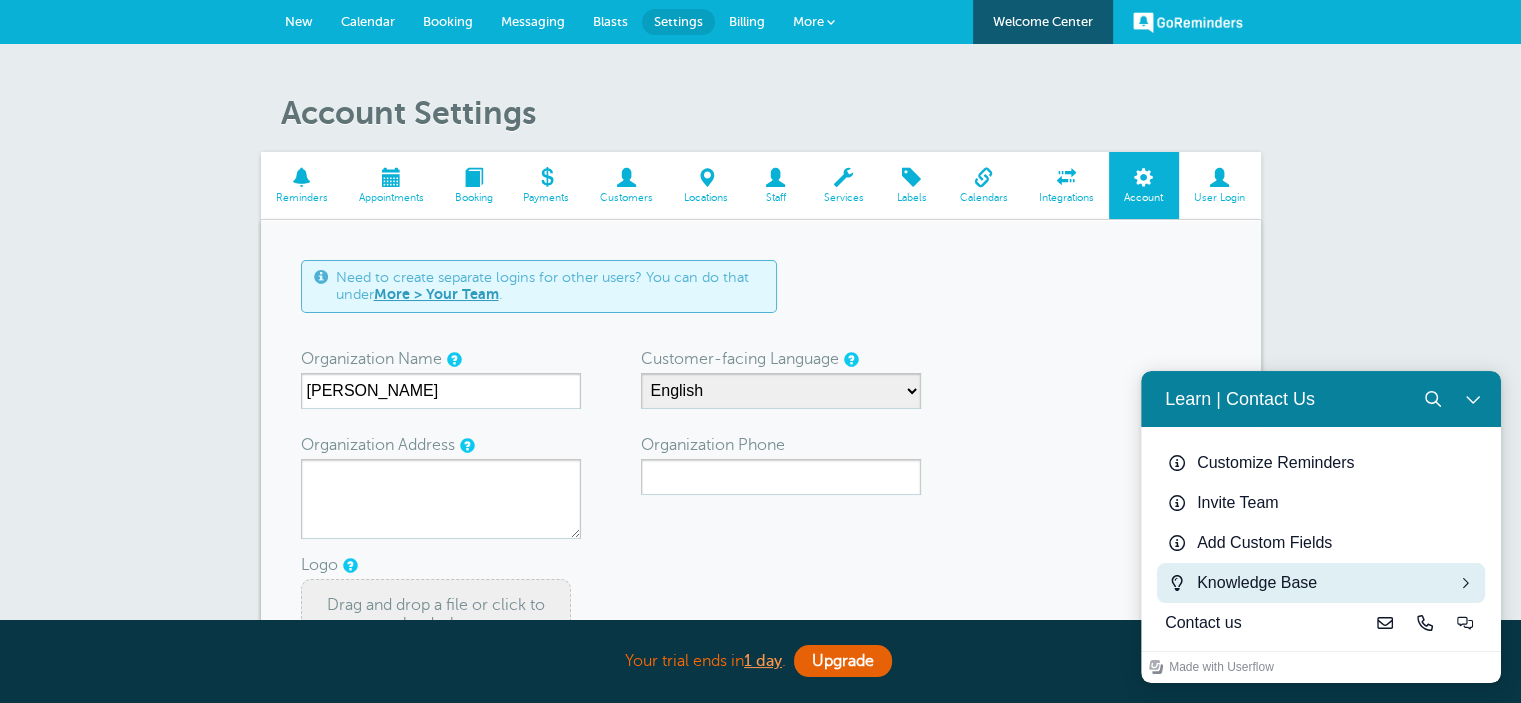click at bounding box center (1465, 583) 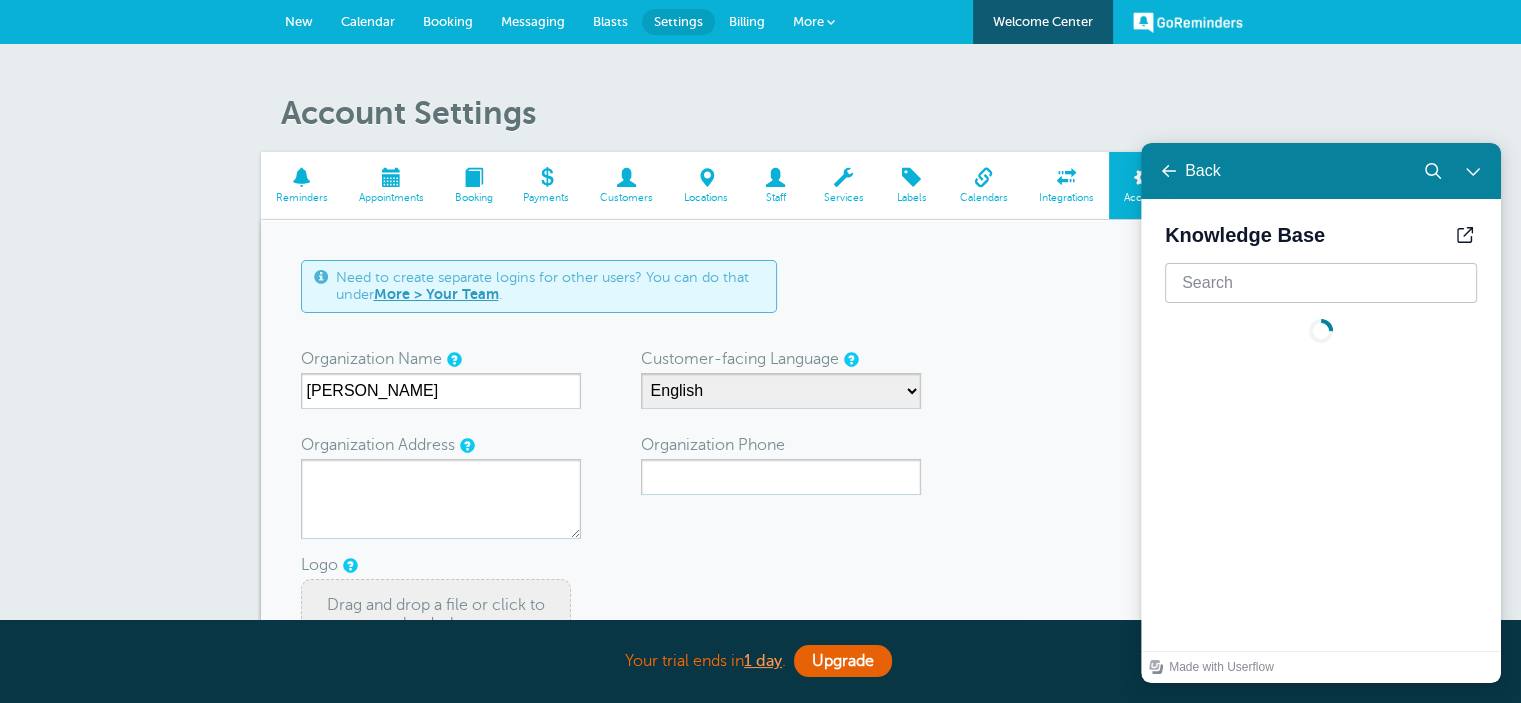 click at bounding box center (1321, 283) 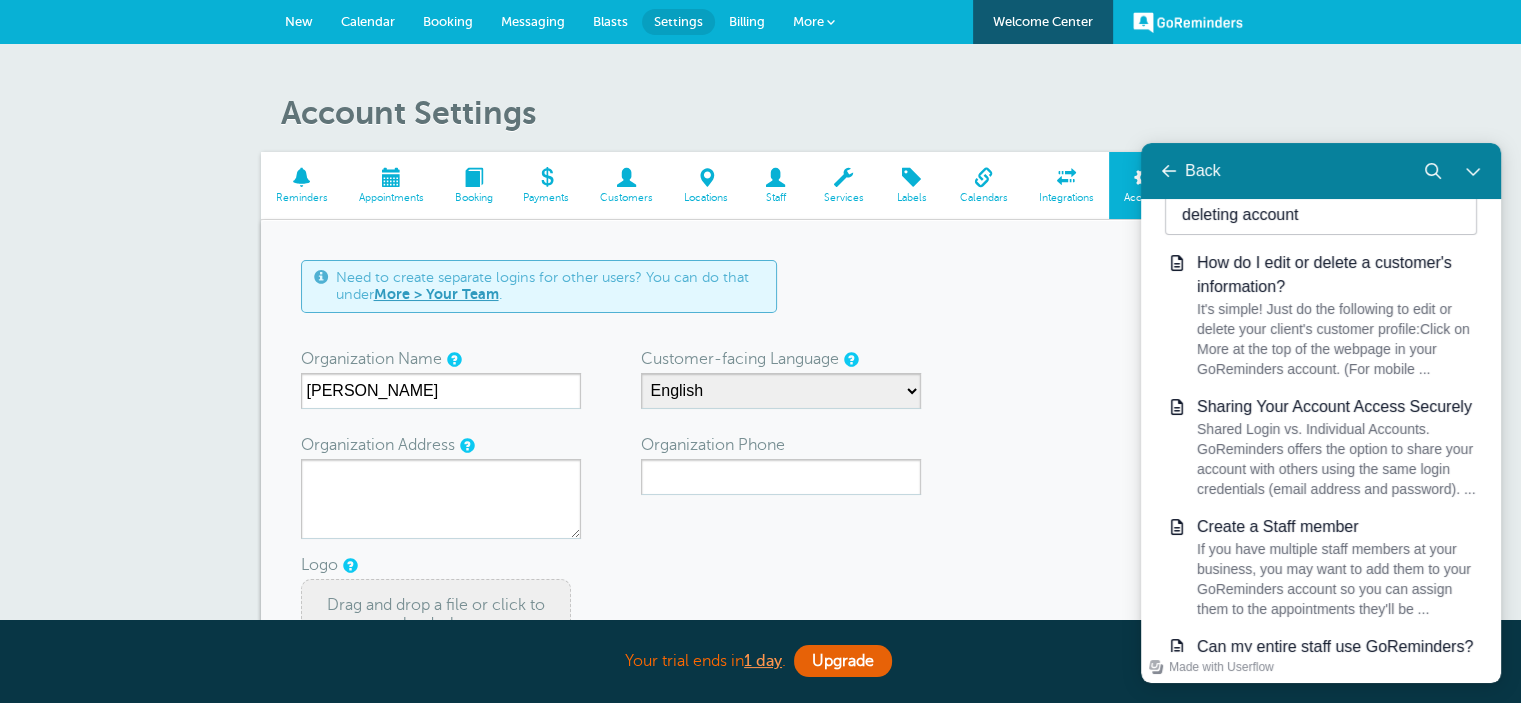 scroll, scrollTop: 0, scrollLeft: 0, axis: both 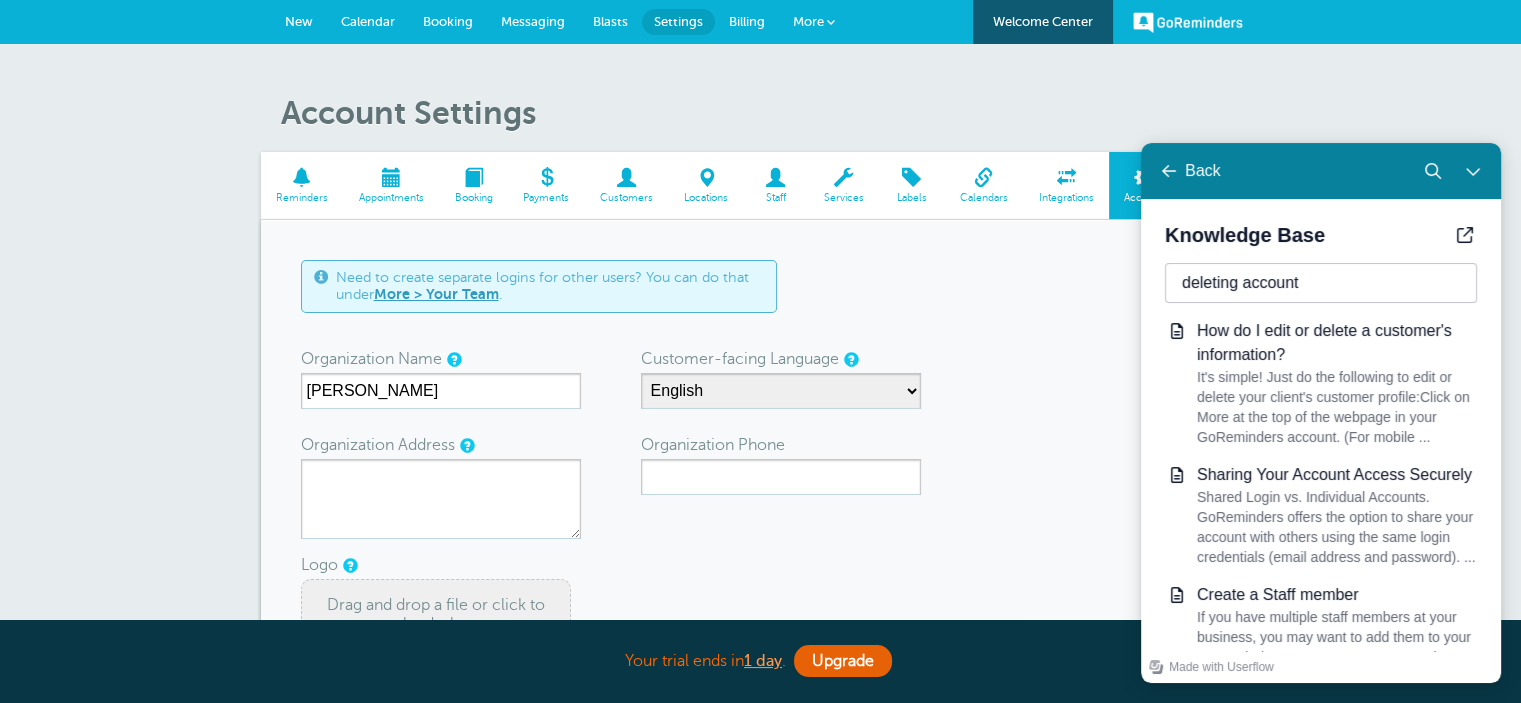 drag, startPoint x: 1356, startPoint y: 282, endPoint x: 1122, endPoint y: 312, distance: 235.91524 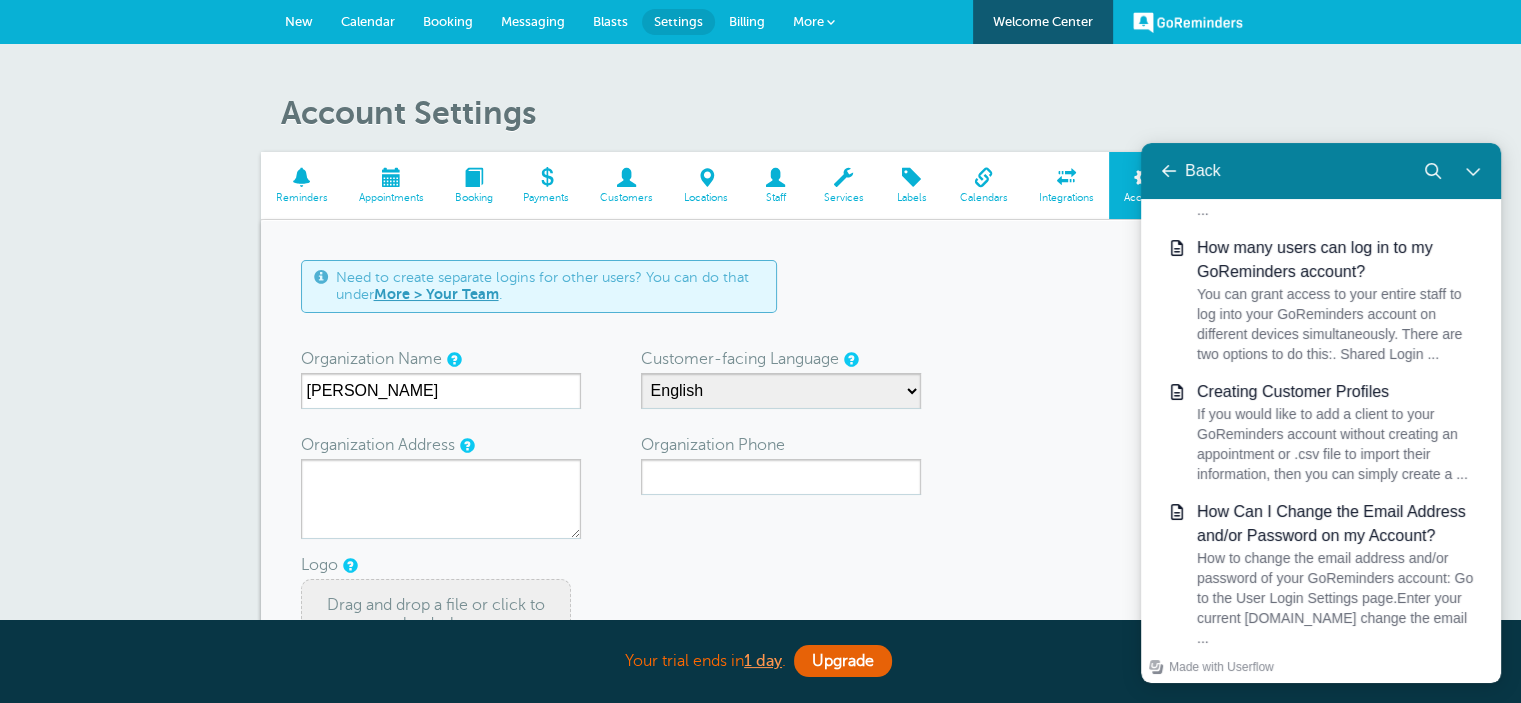 scroll, scrollTop: 0, scrollLeft: 0, axis: both 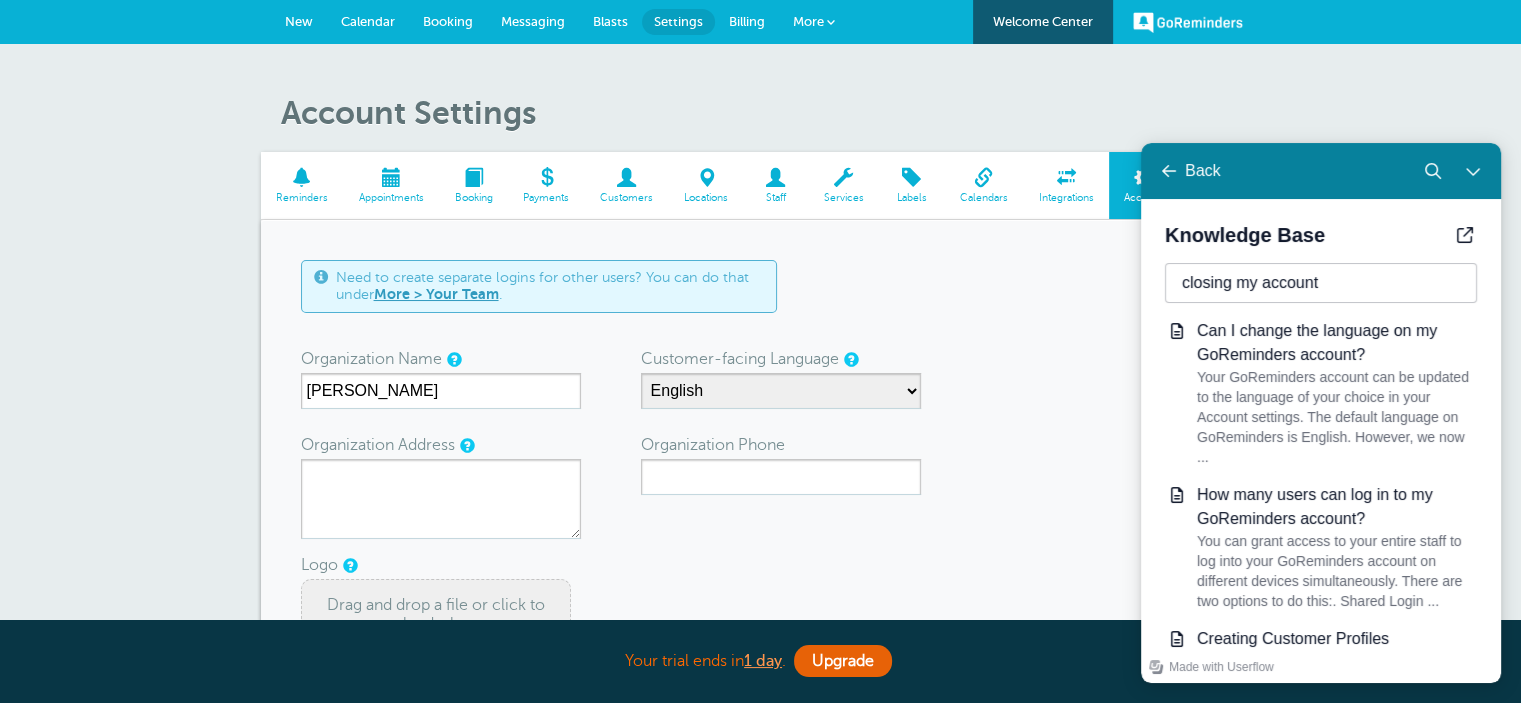 drag, startPoint x: 1365, startPoint y: 278, endPoint x: 1081, endPoint y: 293, distance: 284.39584 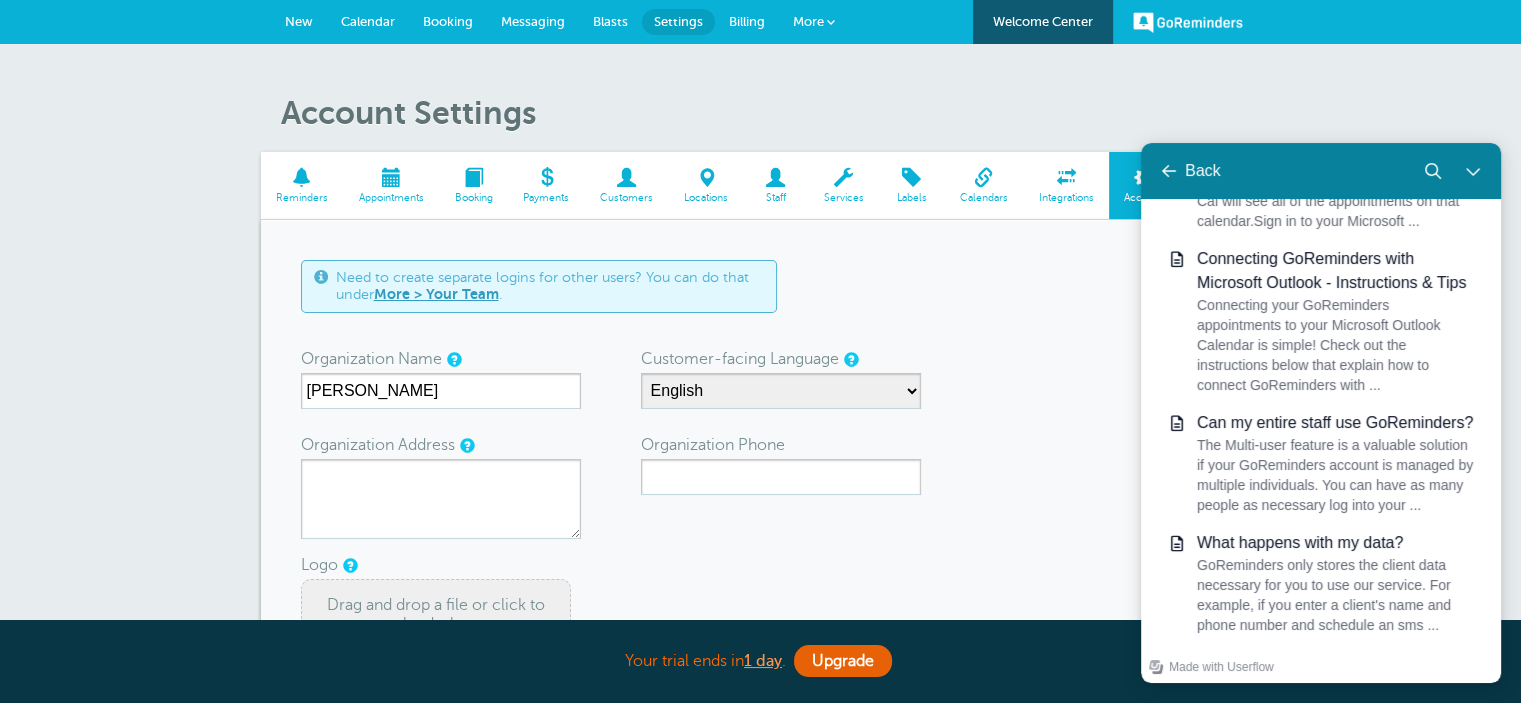 scroll, scrollTop: 2588, scrollLeft: 0, axis: vertical 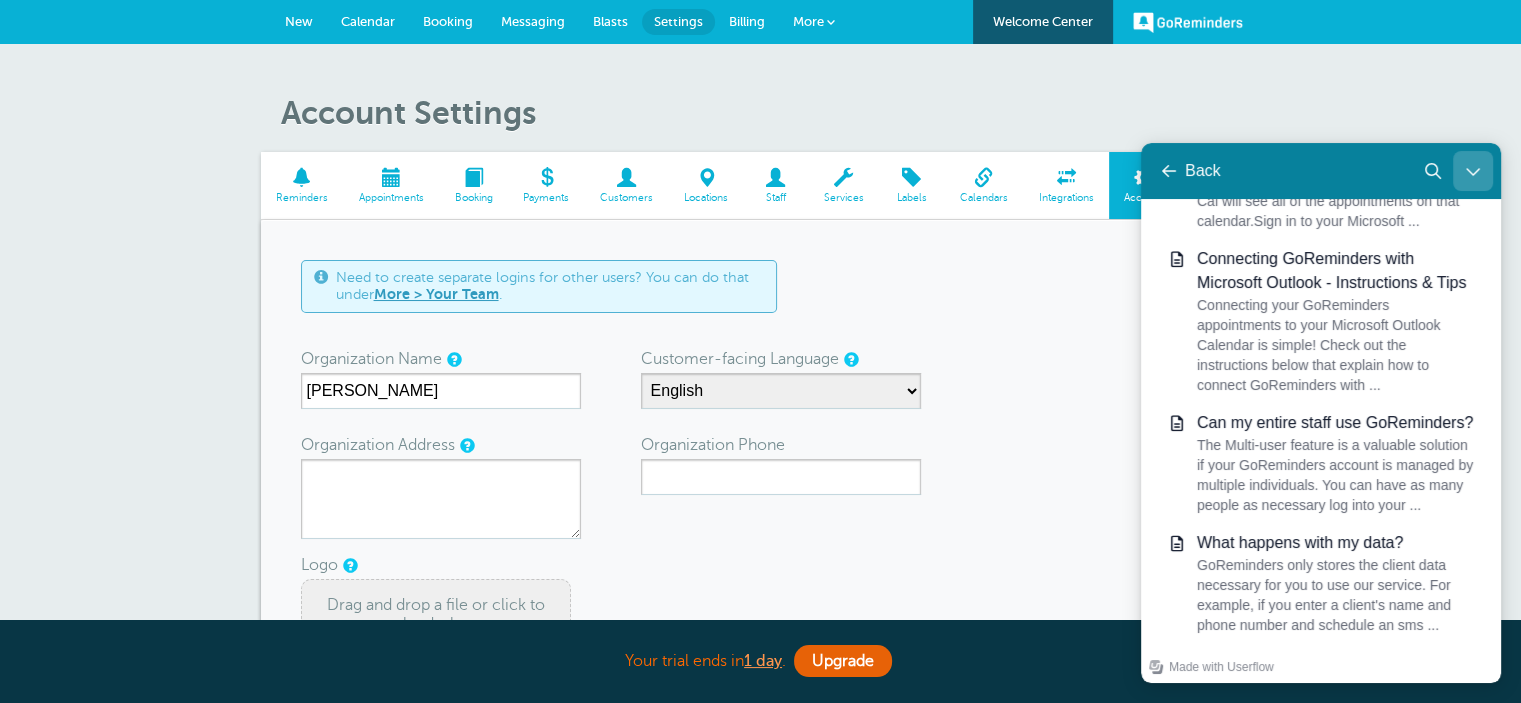 type on "how do i delete my account" 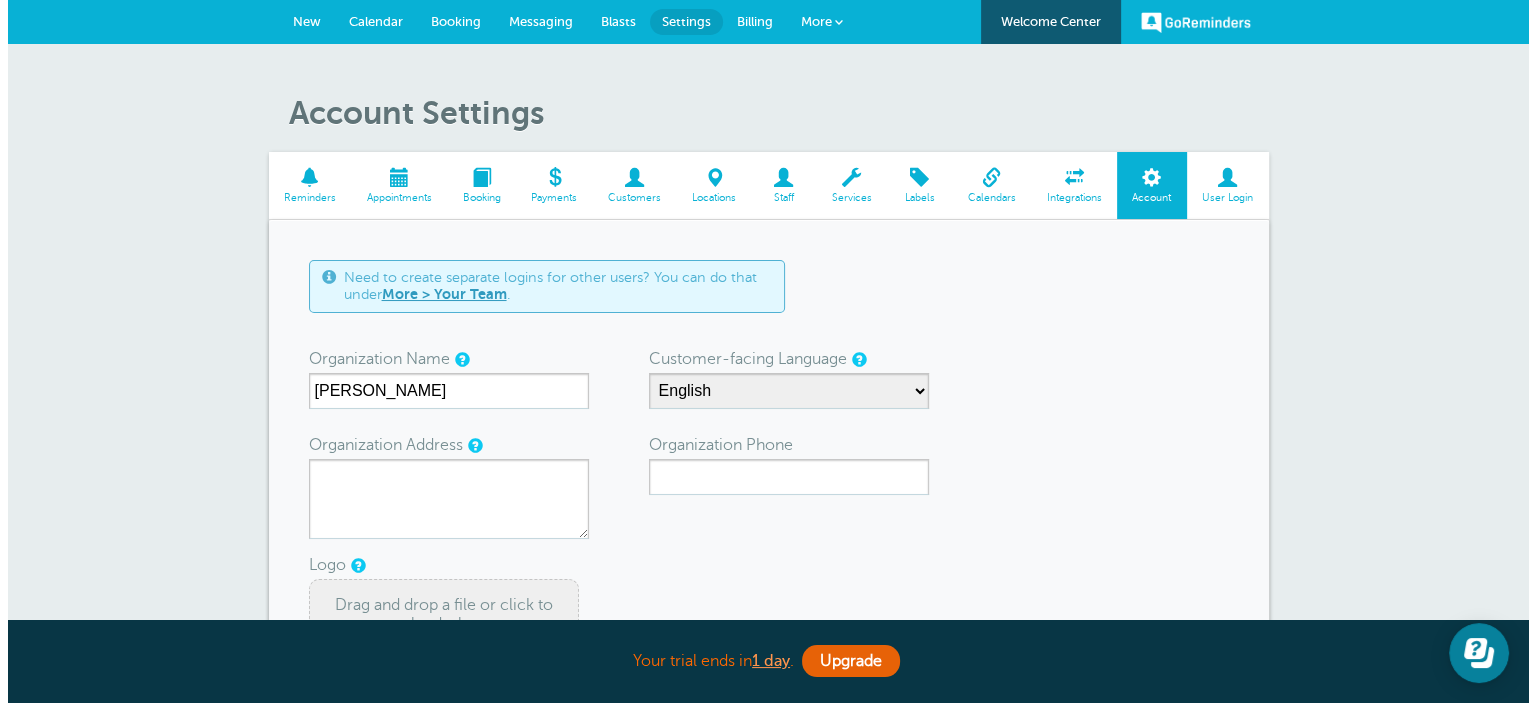 scroll, scrollTop: 0, scrollLeft: 0, axis: both 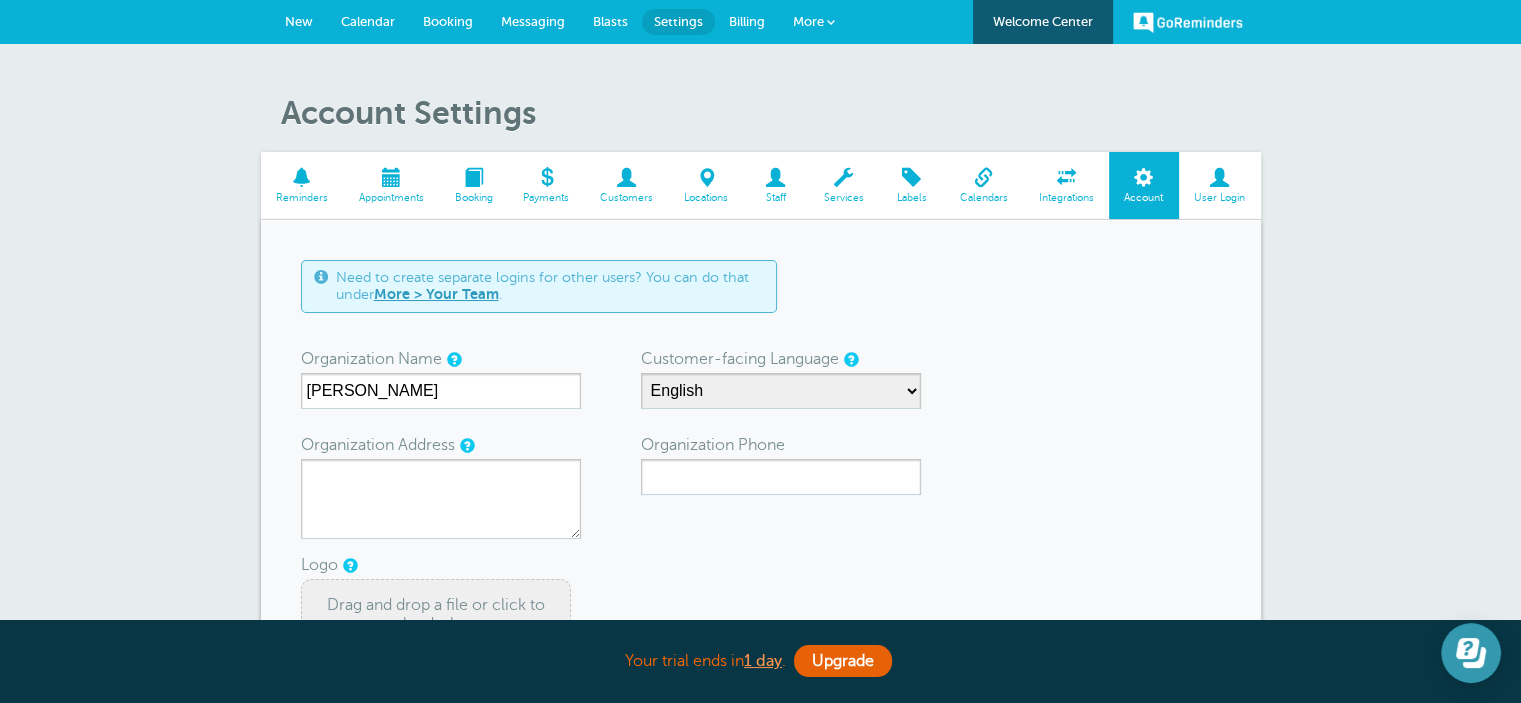 click at bounding box center [1471, 653] 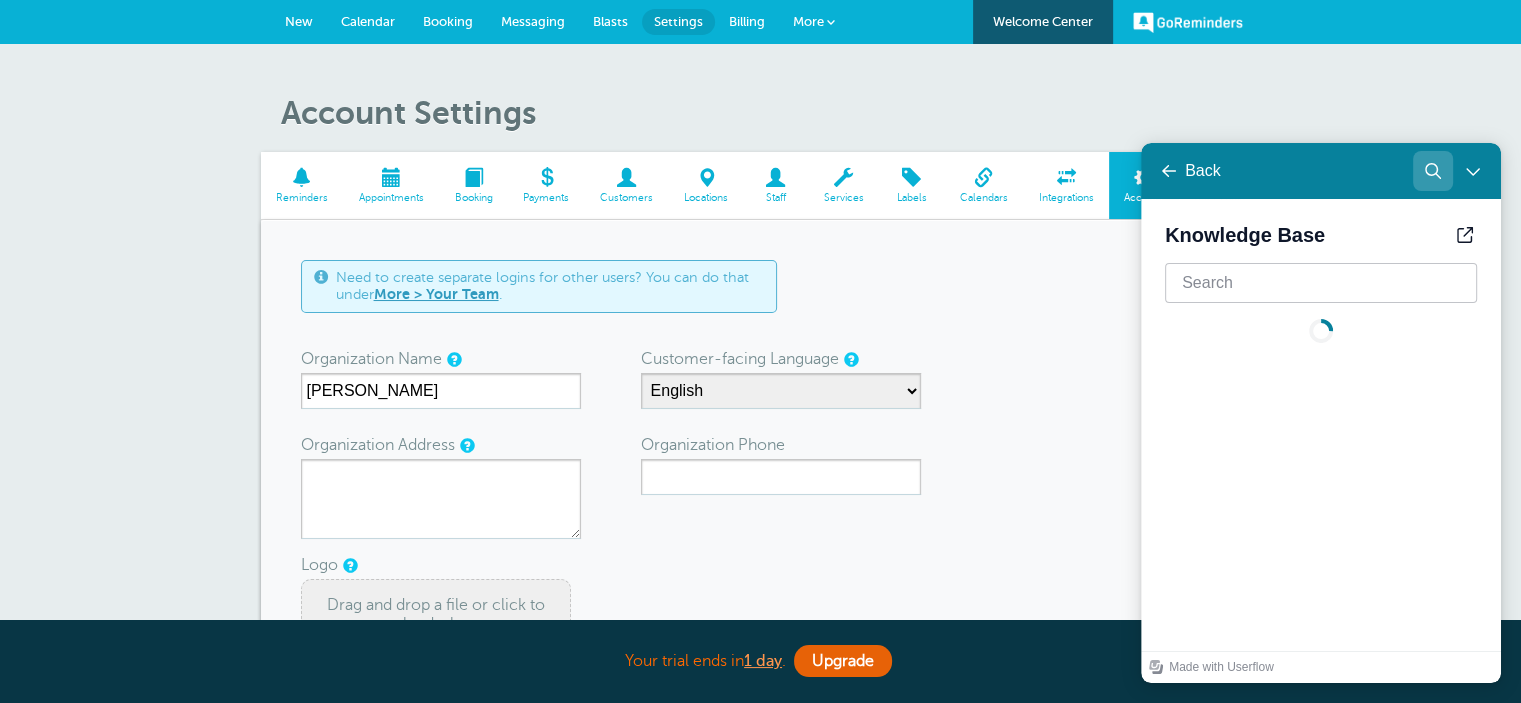 click at bounding box center [1433, 171] 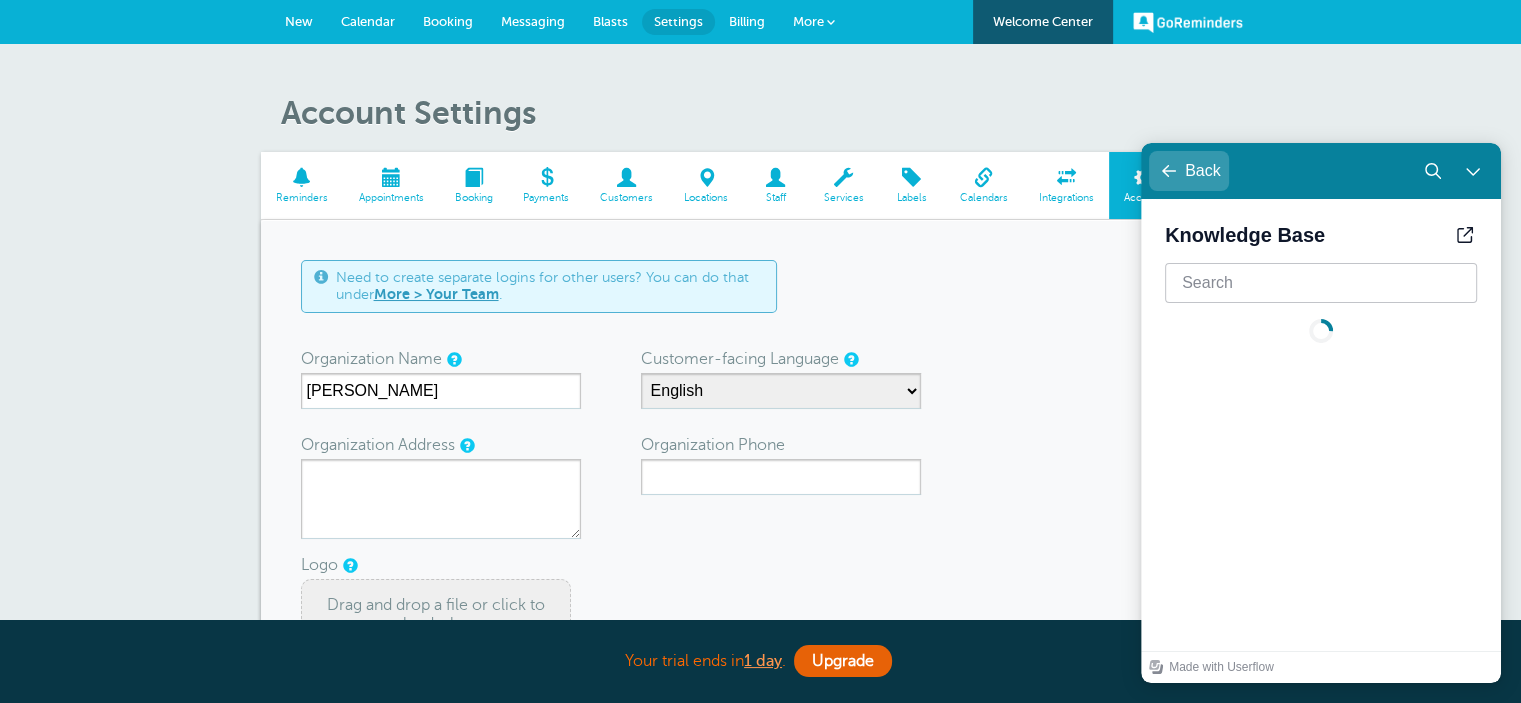 click 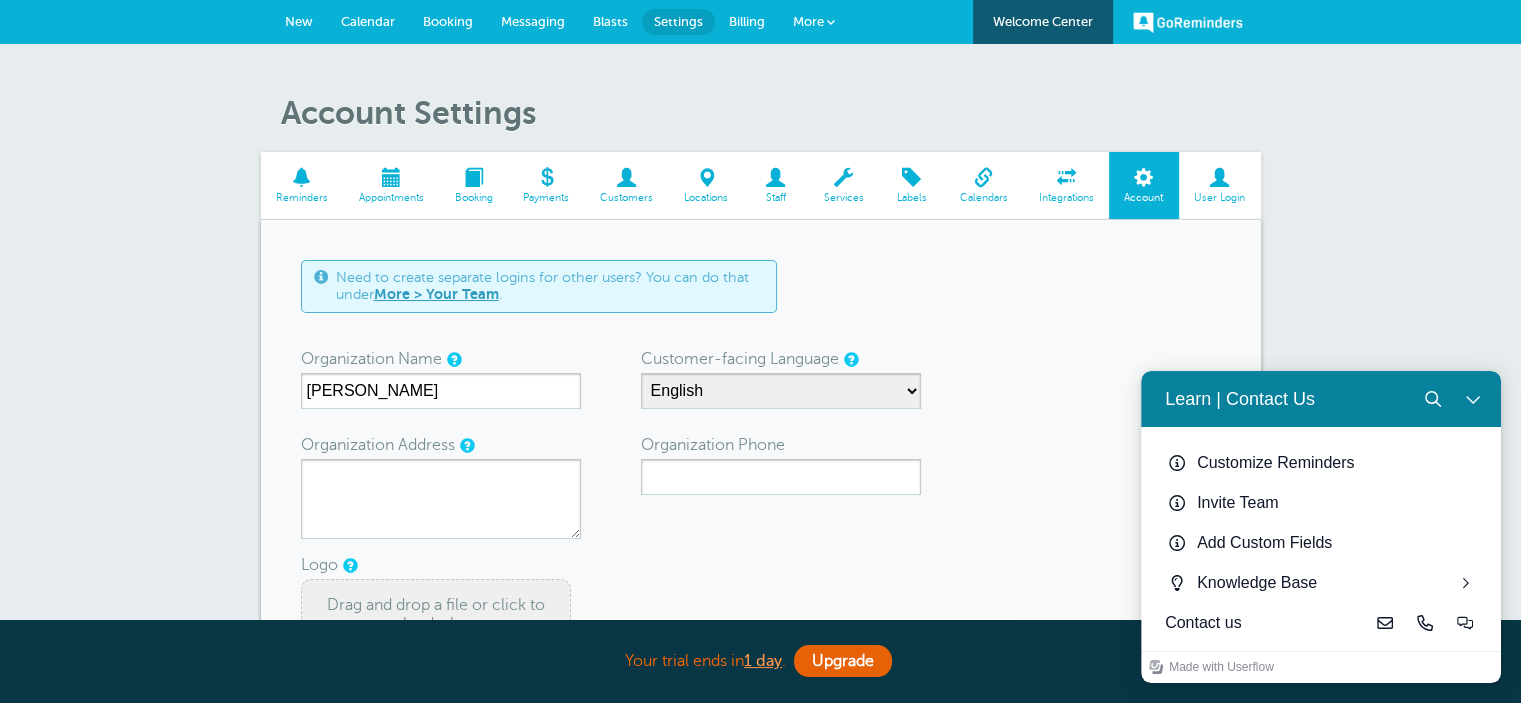 click on "Account Settings
Reminders
Appointments
Booking
Payments
Customers
Locations
Staff
Services
Labels
Calendars" at bounding box center (760, 542) 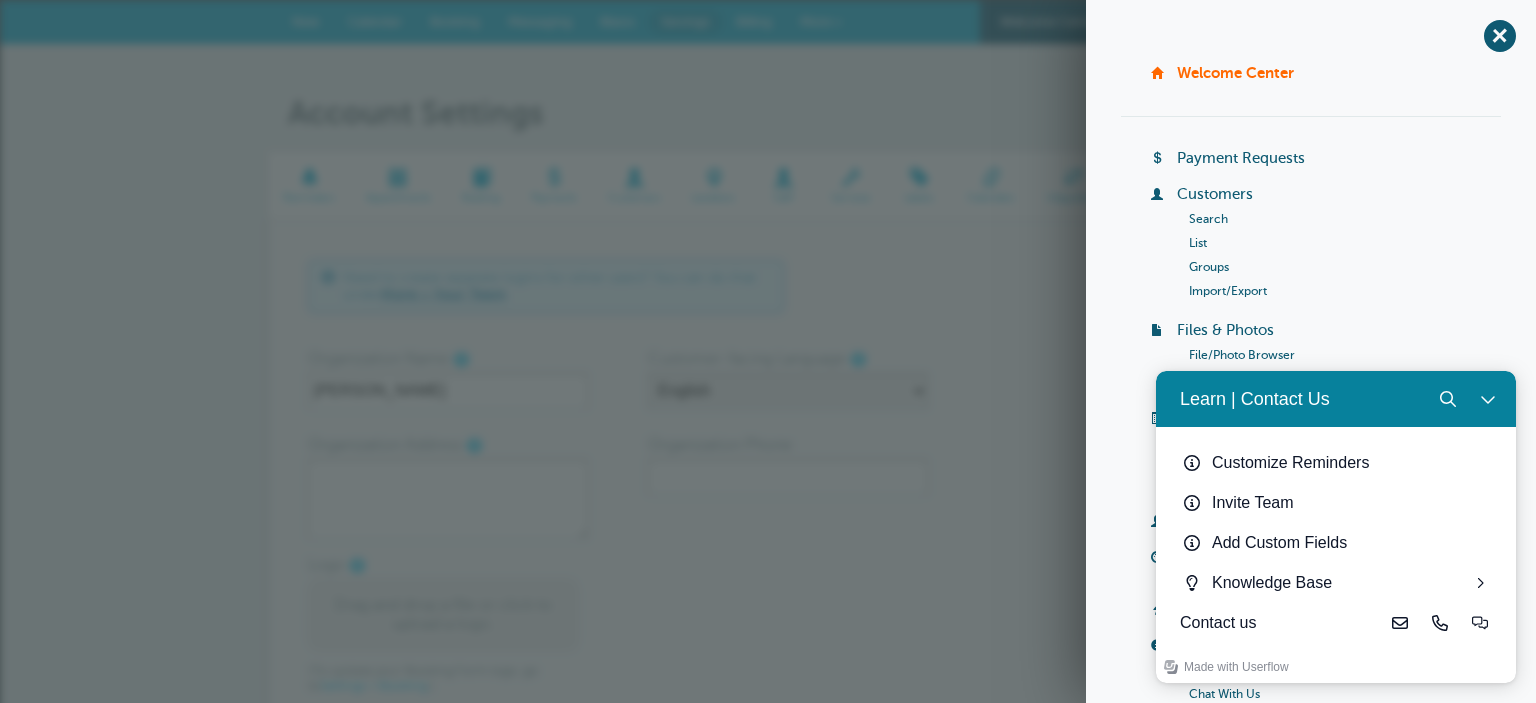 drag, startPoint x: 1475, startPoint y: 401, endPoint x: 1235, endPoint y: 621, distance: 325.57642 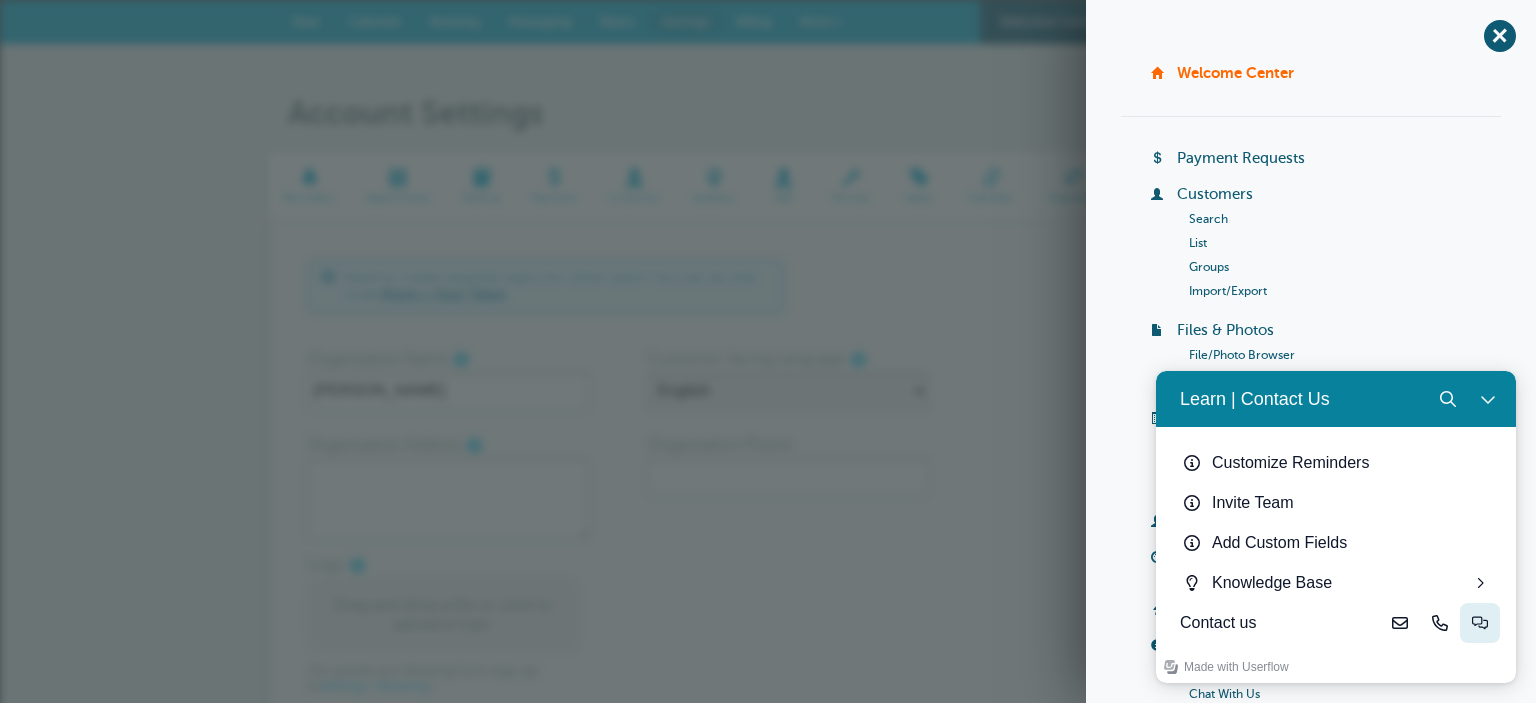click at bounding box center (1480, 623) 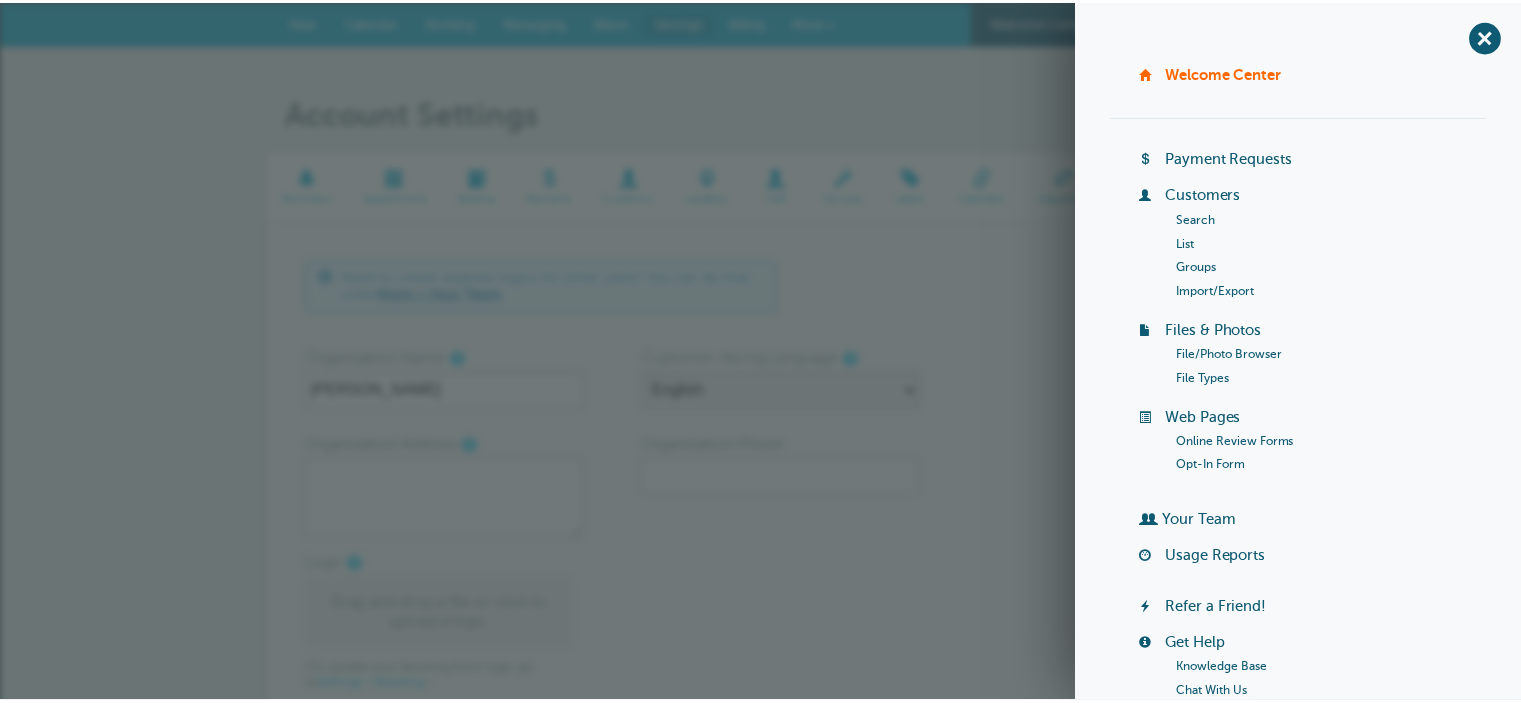 scroll, scrollTop: 0, scrollLeft: 0, axis: both 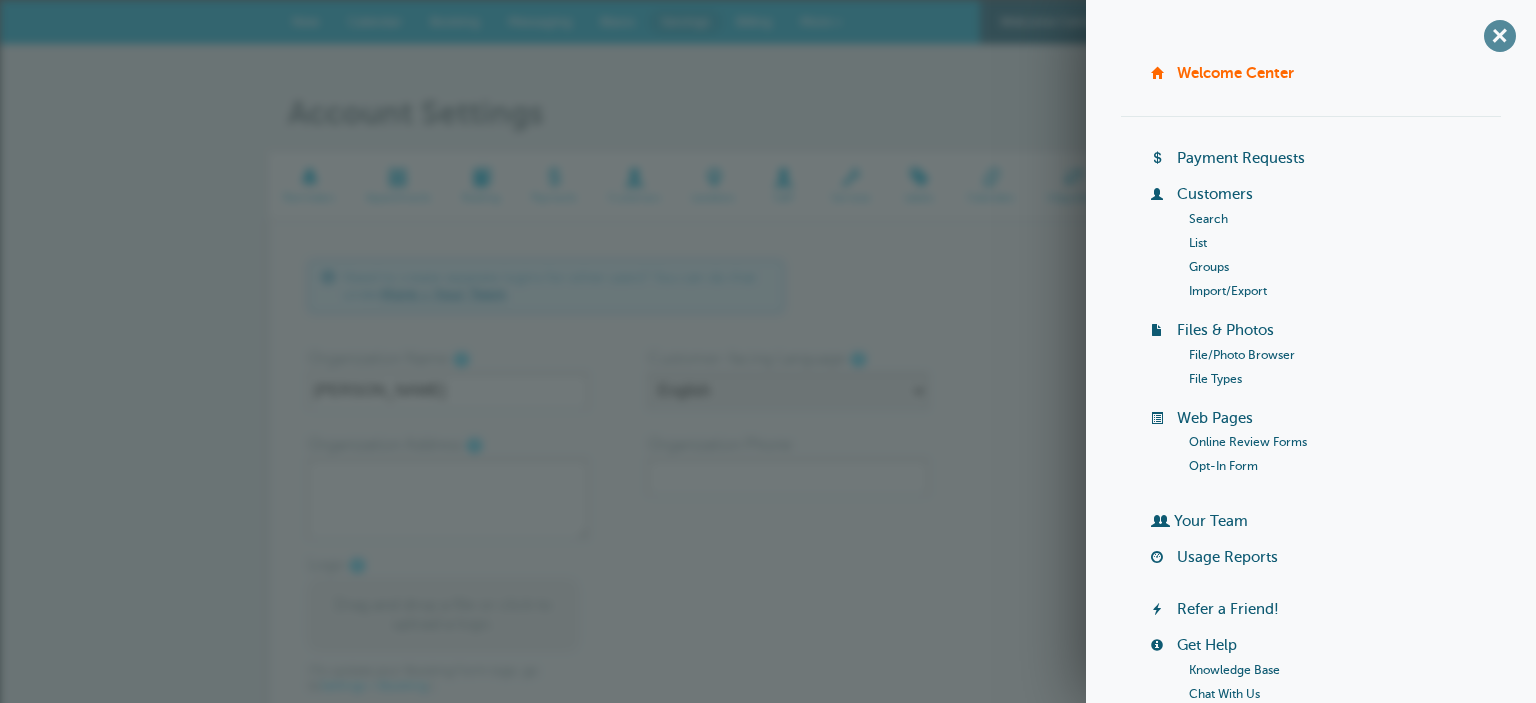 click on "+" at bounding box center (1499, 35) 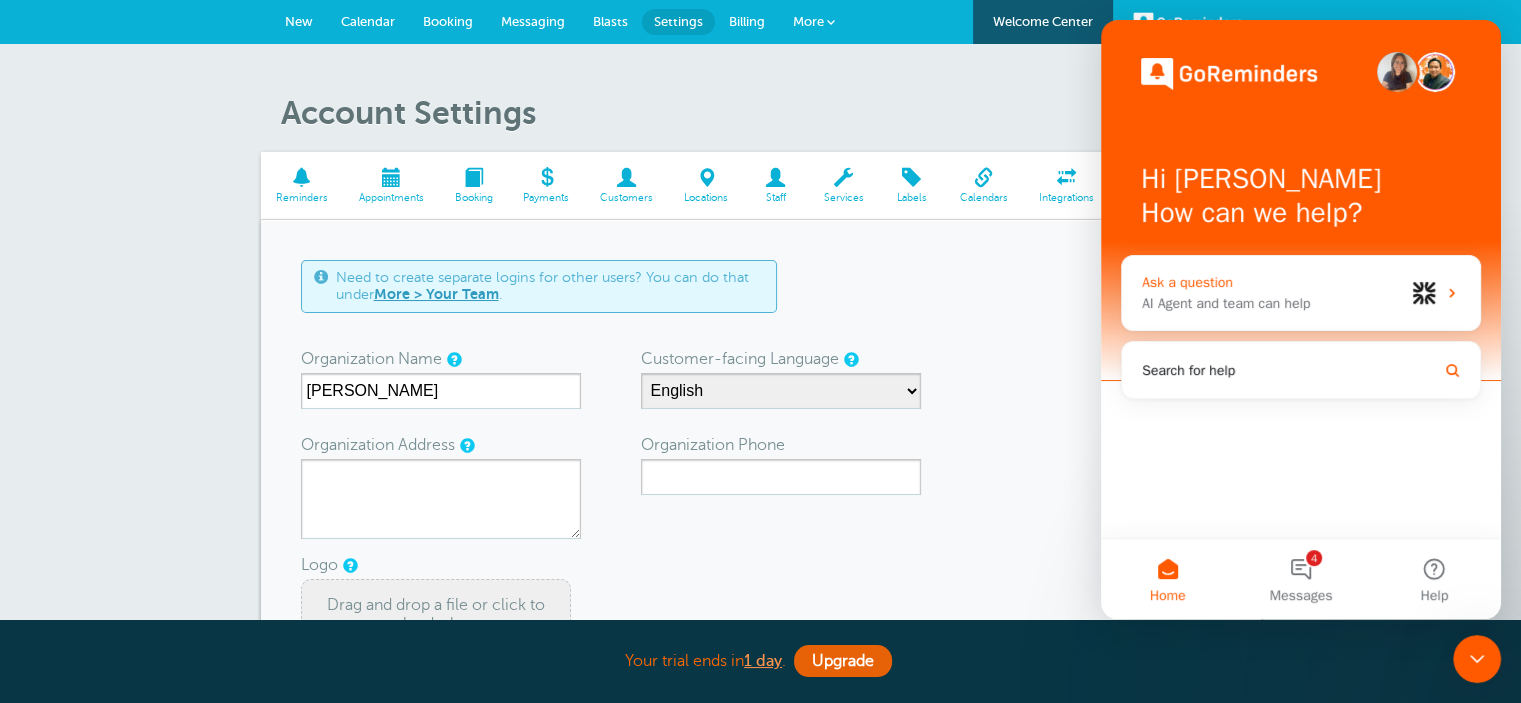 click on "AI Agent and team can help" at bounding box center (1273, 303) 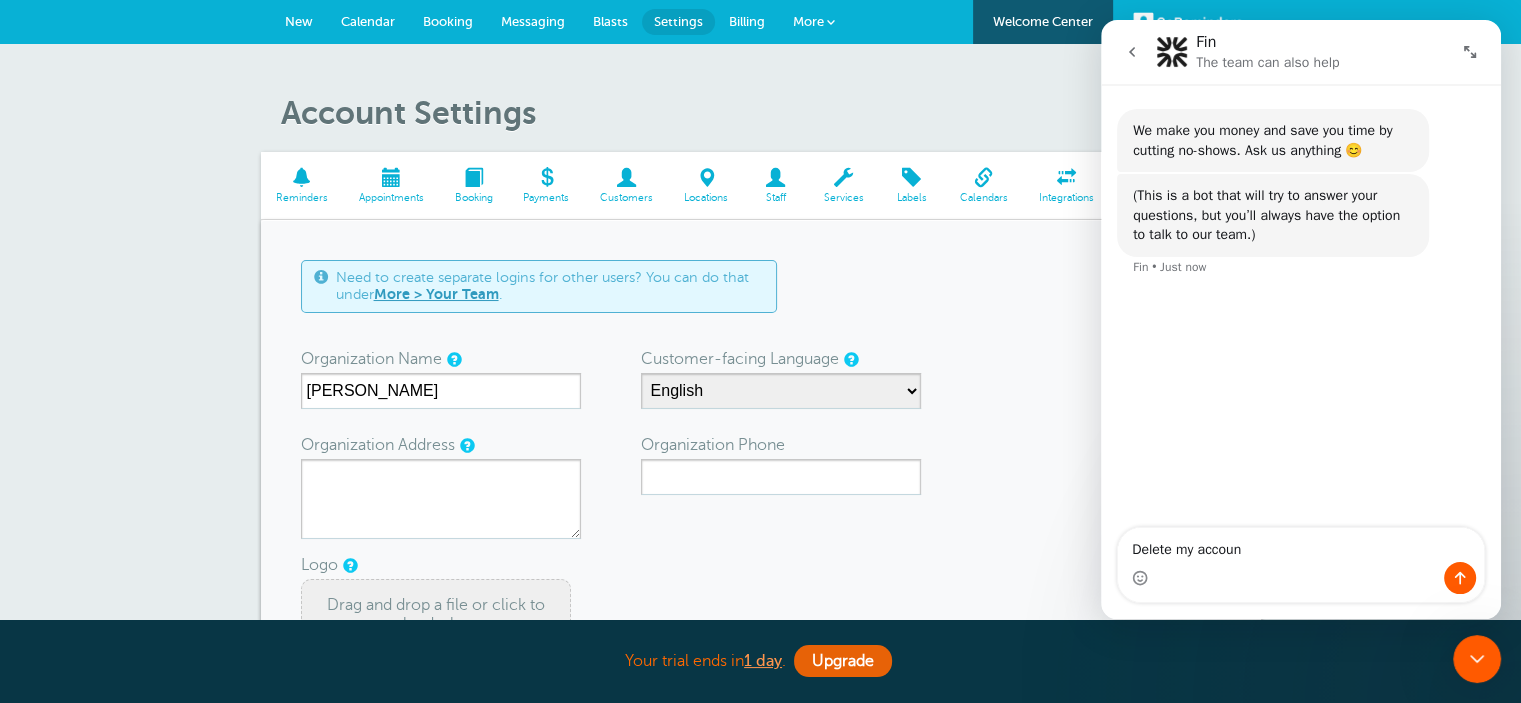 type on "Delete my account" 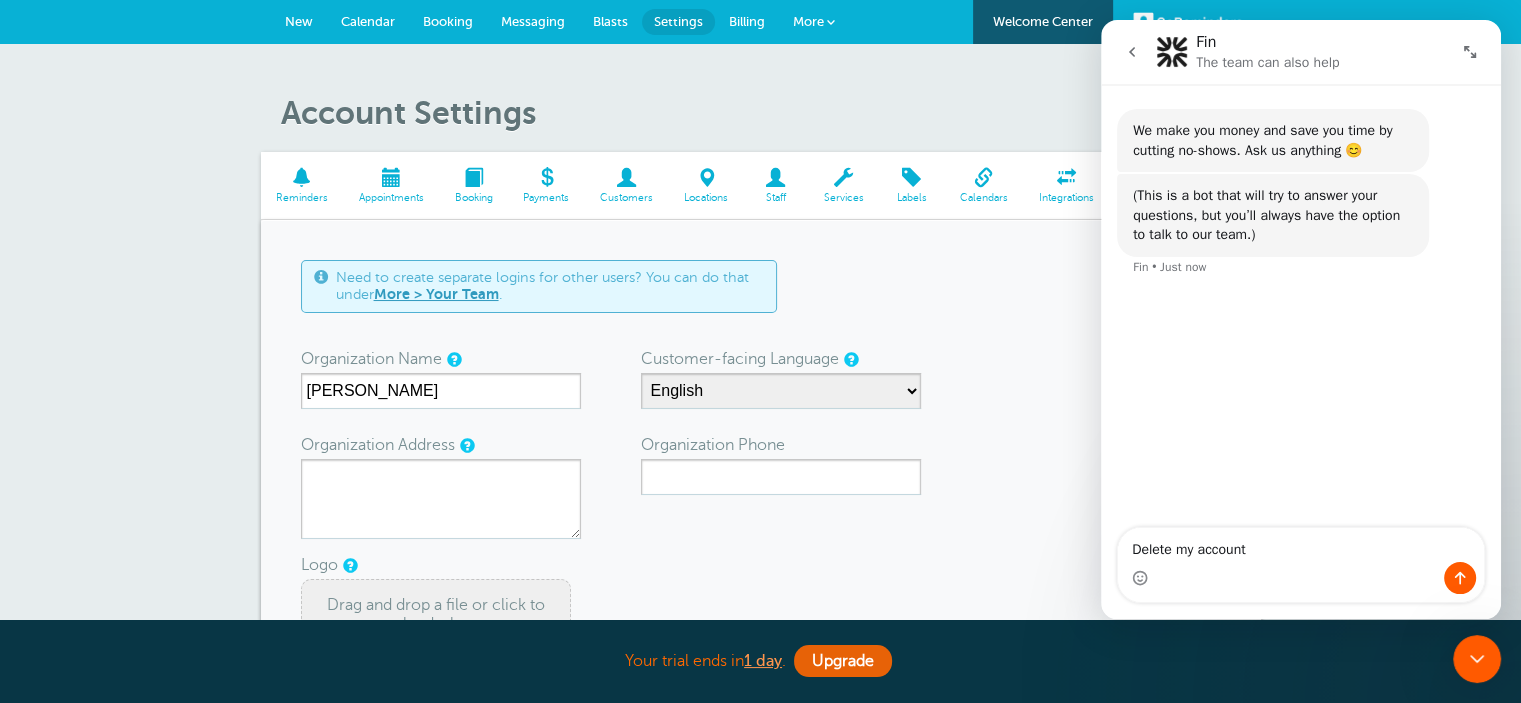 type 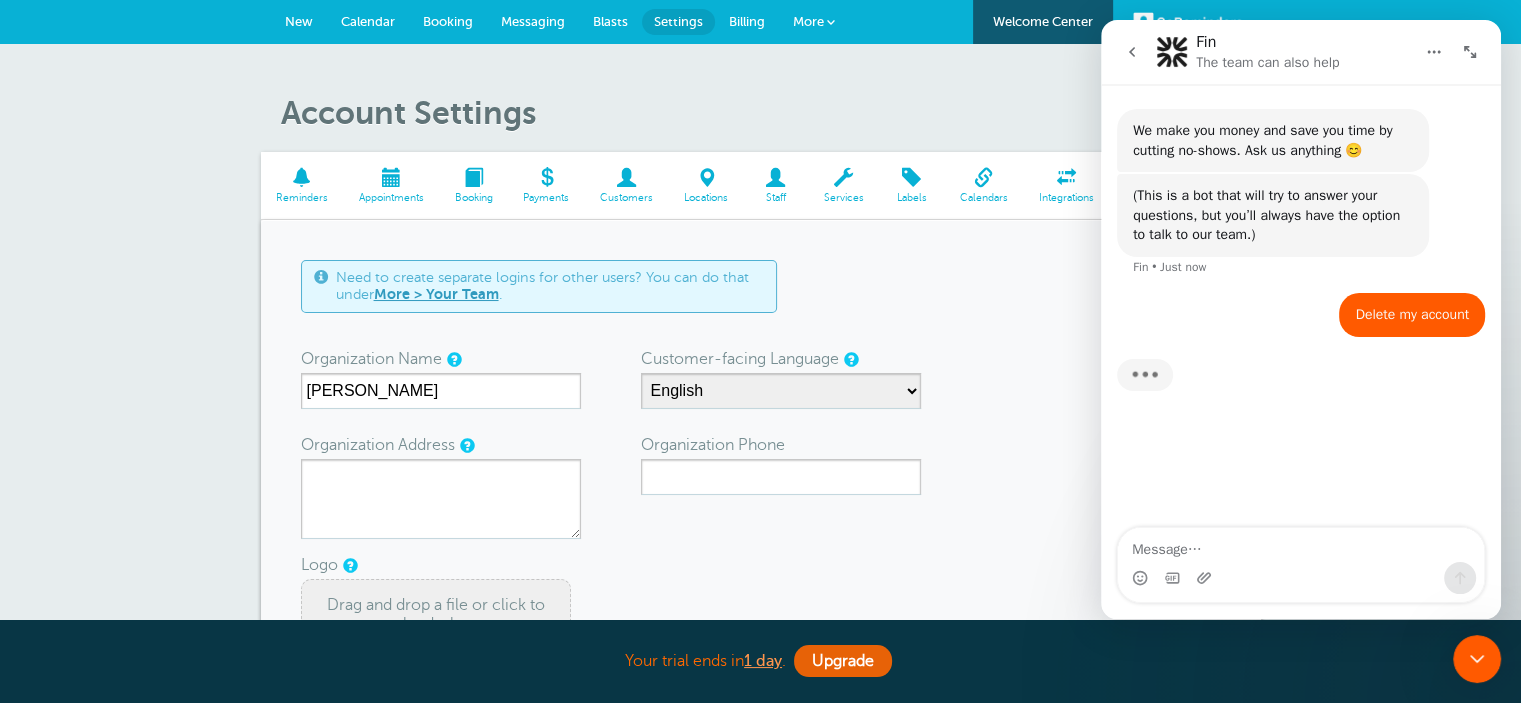 click on "Typing" at bounding box center [1301, 387] 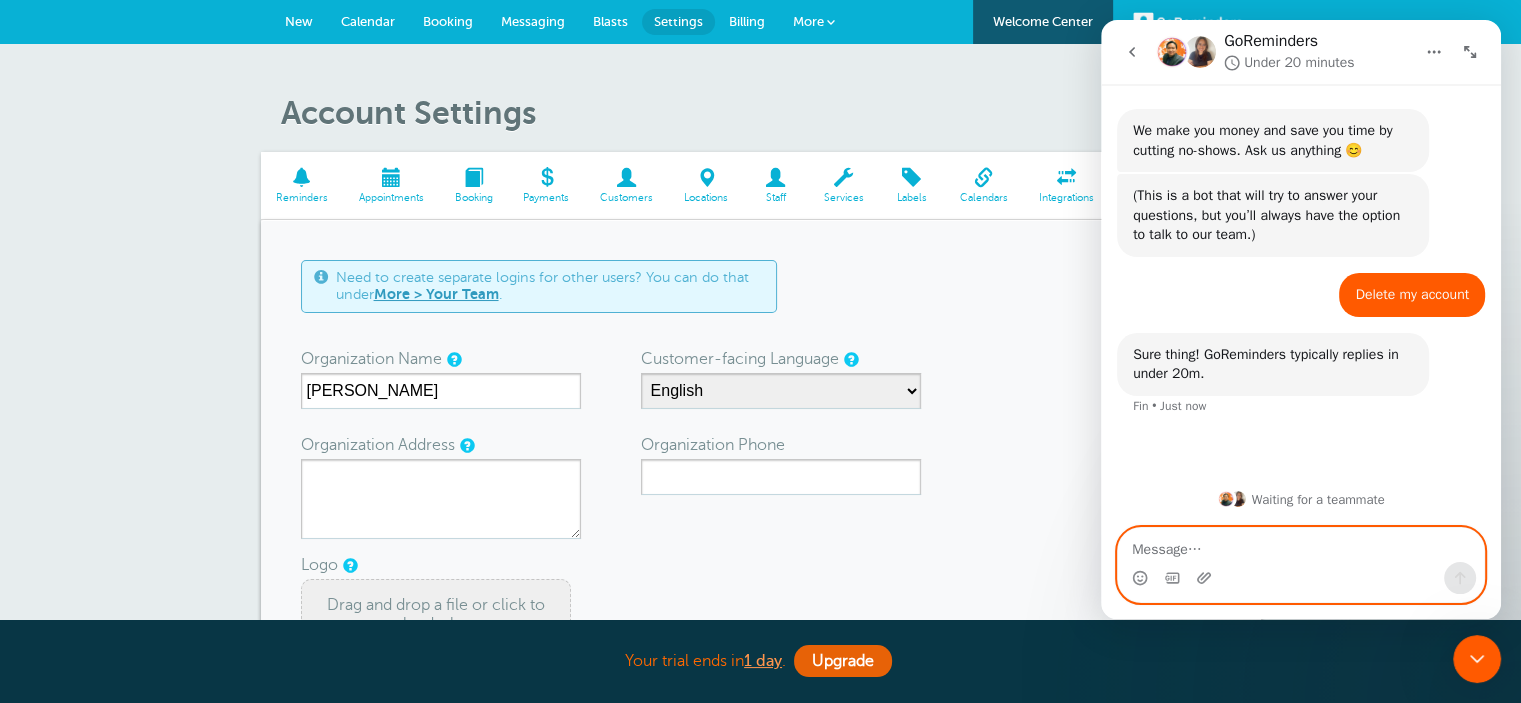 click at bounding box center [1301, 545] 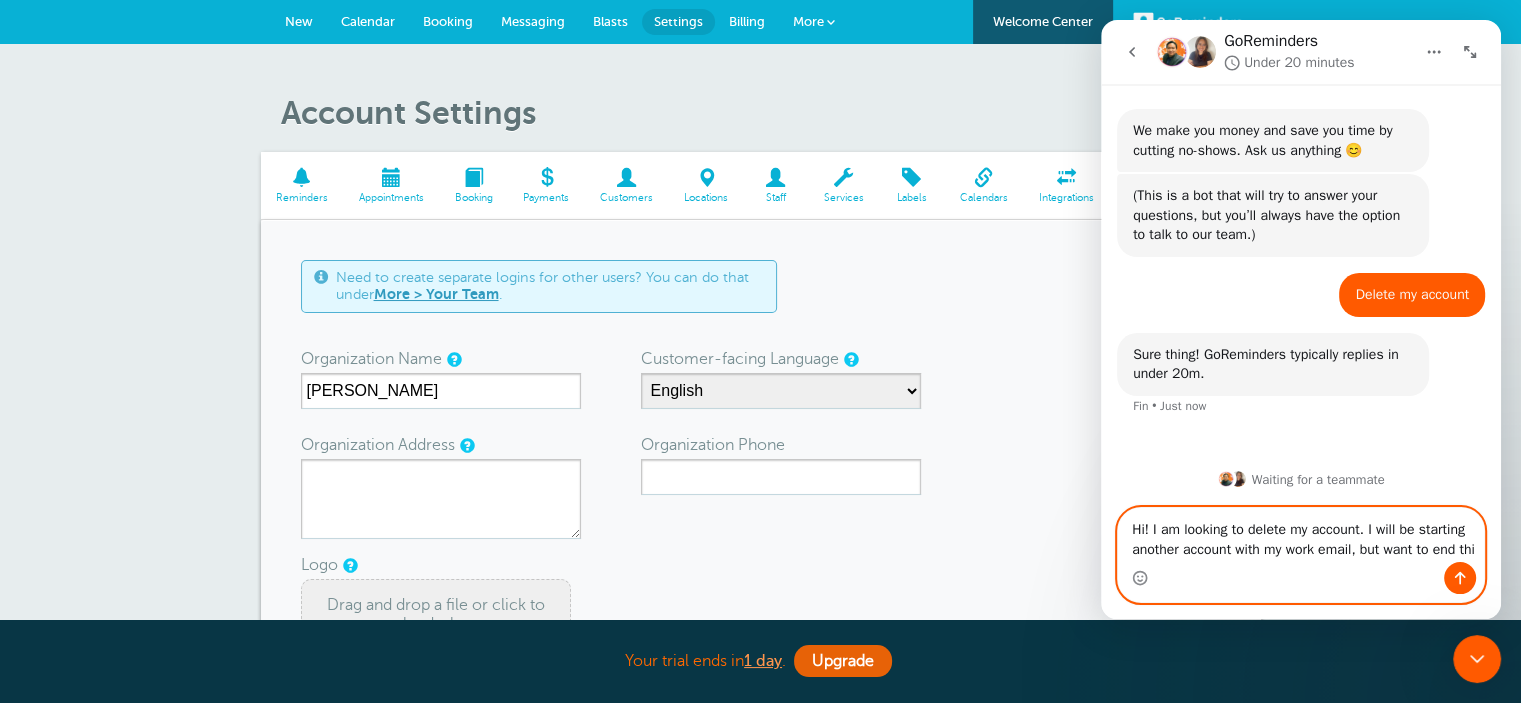 scroll, scrollTop: 4, scrollLeft: 0, axis: vertical 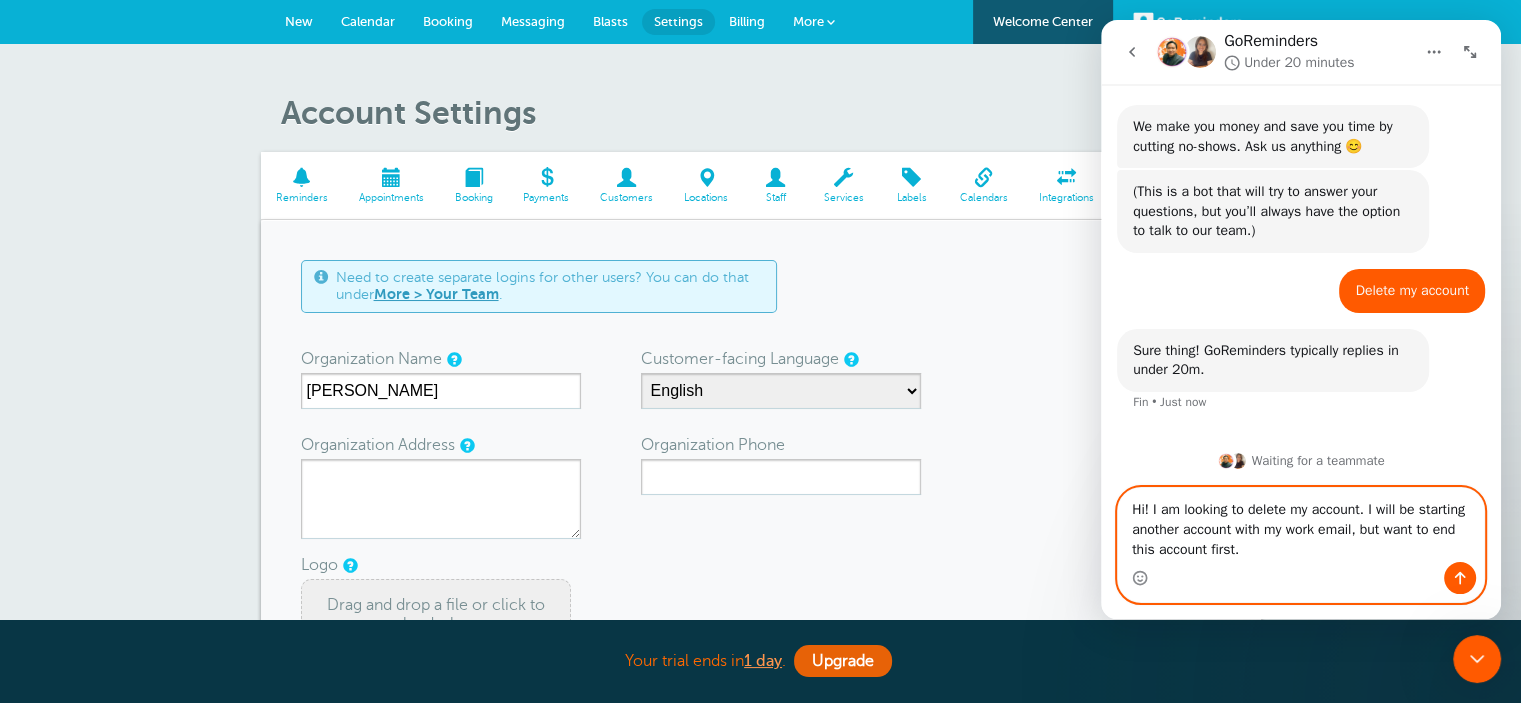 type on "Hi! I am looking to delete my account. I will be starting another account with my work email, but want to end this account first." 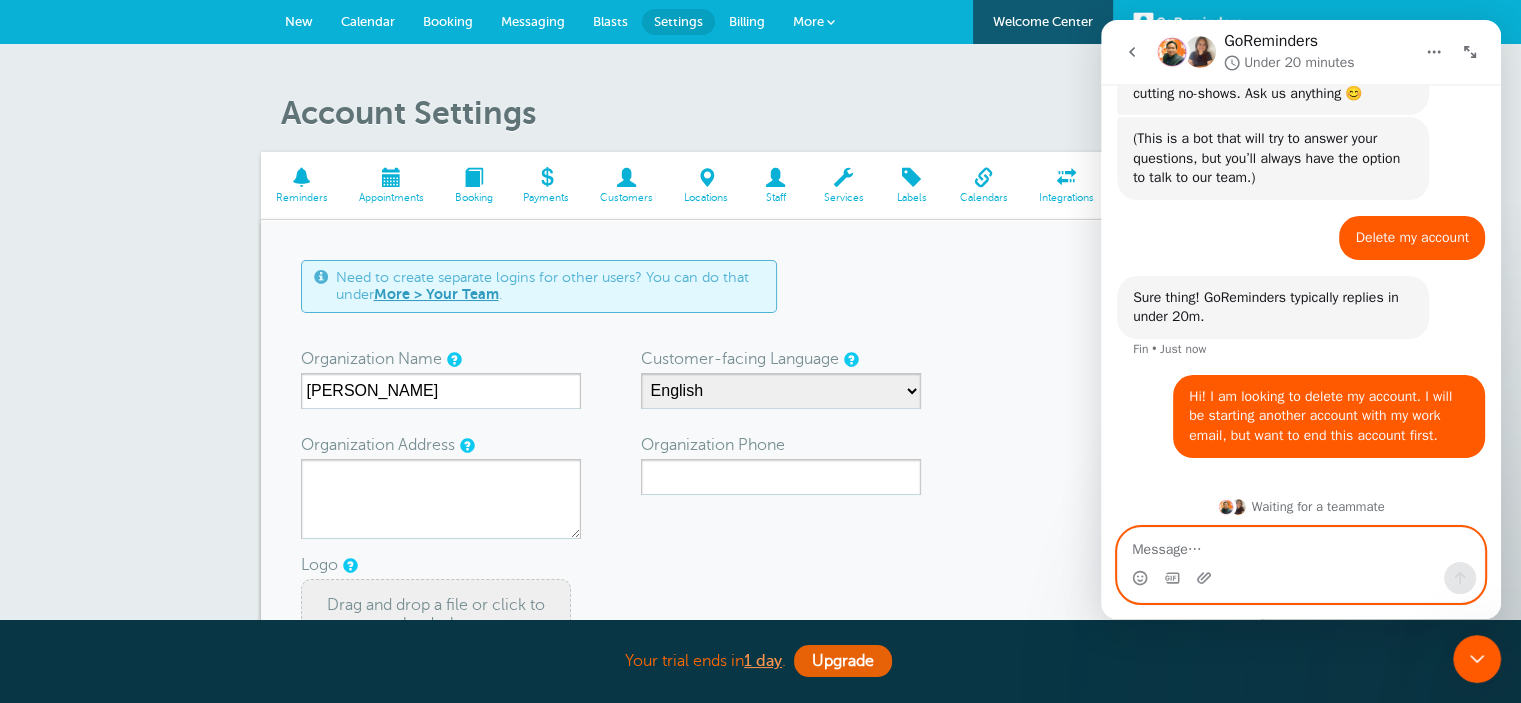 scroll, scrollTop: 63, scrollLeft: 0, axis: vertical 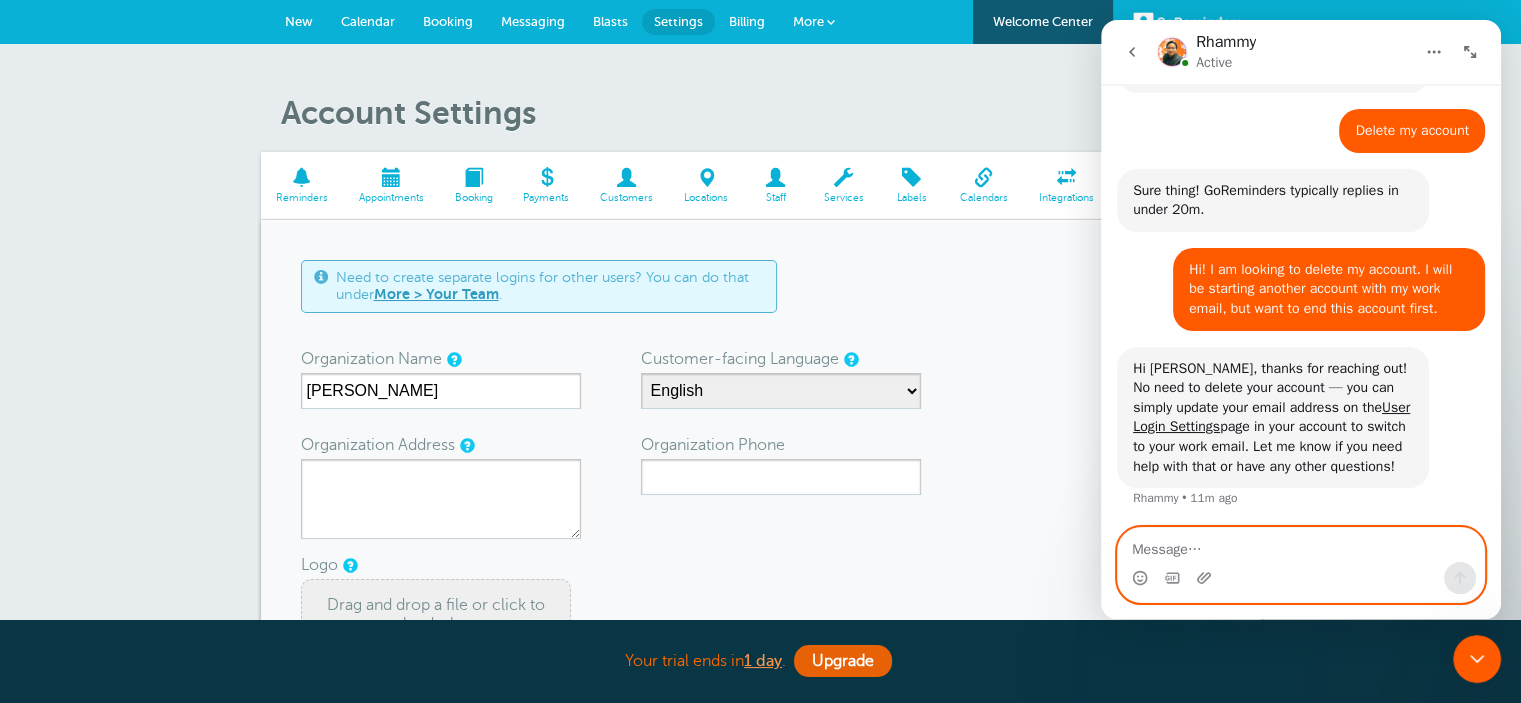 click at bounding box center [1301, 545] 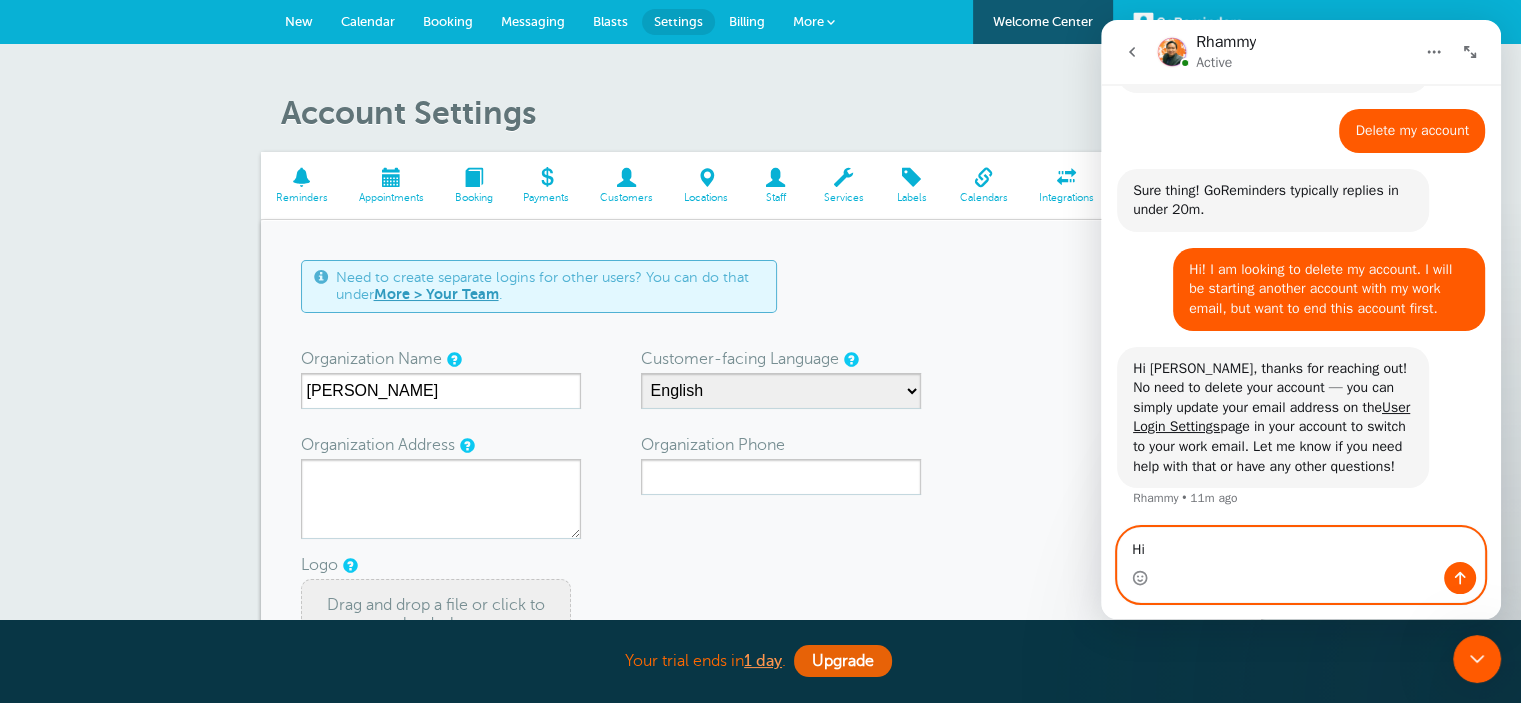 type on "H" 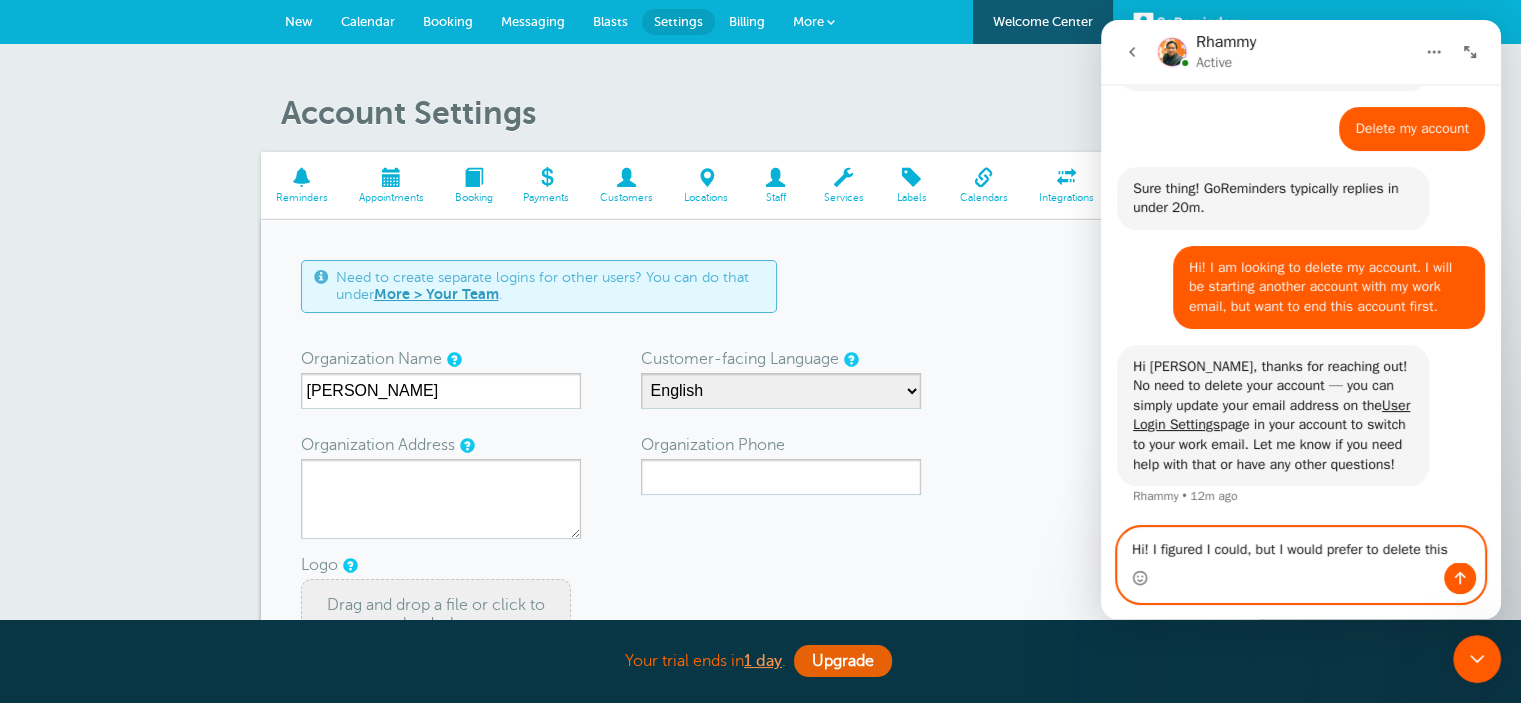 type on "Hi! I figured I could, but I would prefer to delete this one." 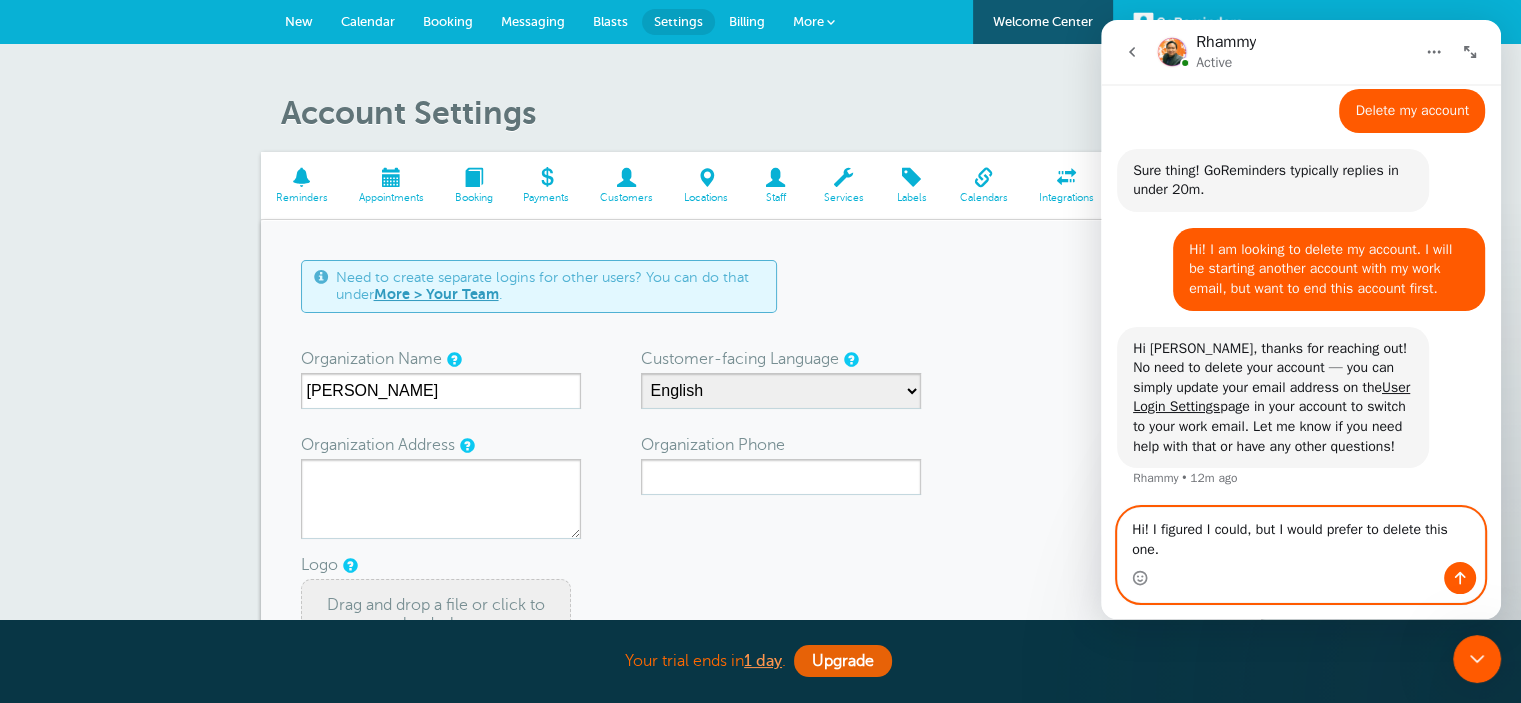 type 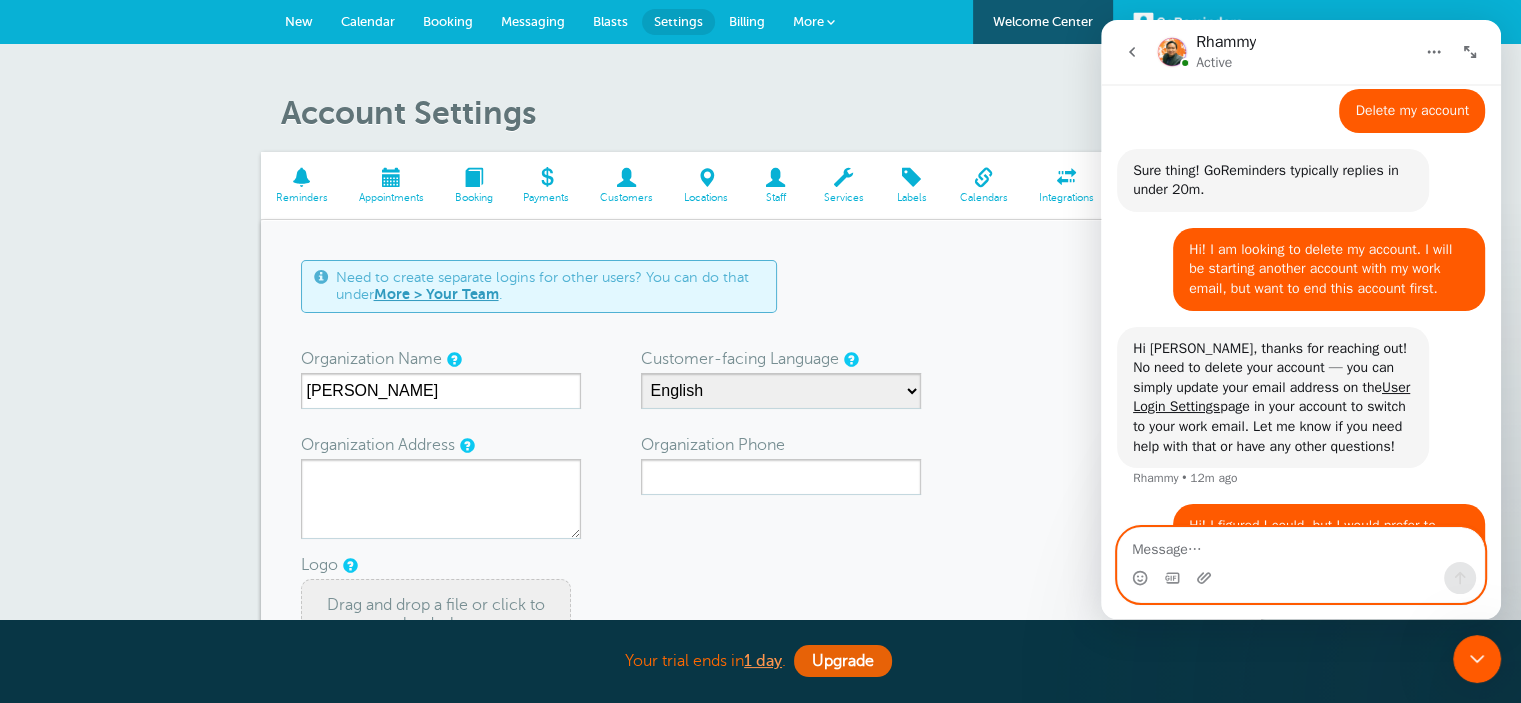 scroll, scrollTop: 244, scrollLeft: 0, axis: vertical 